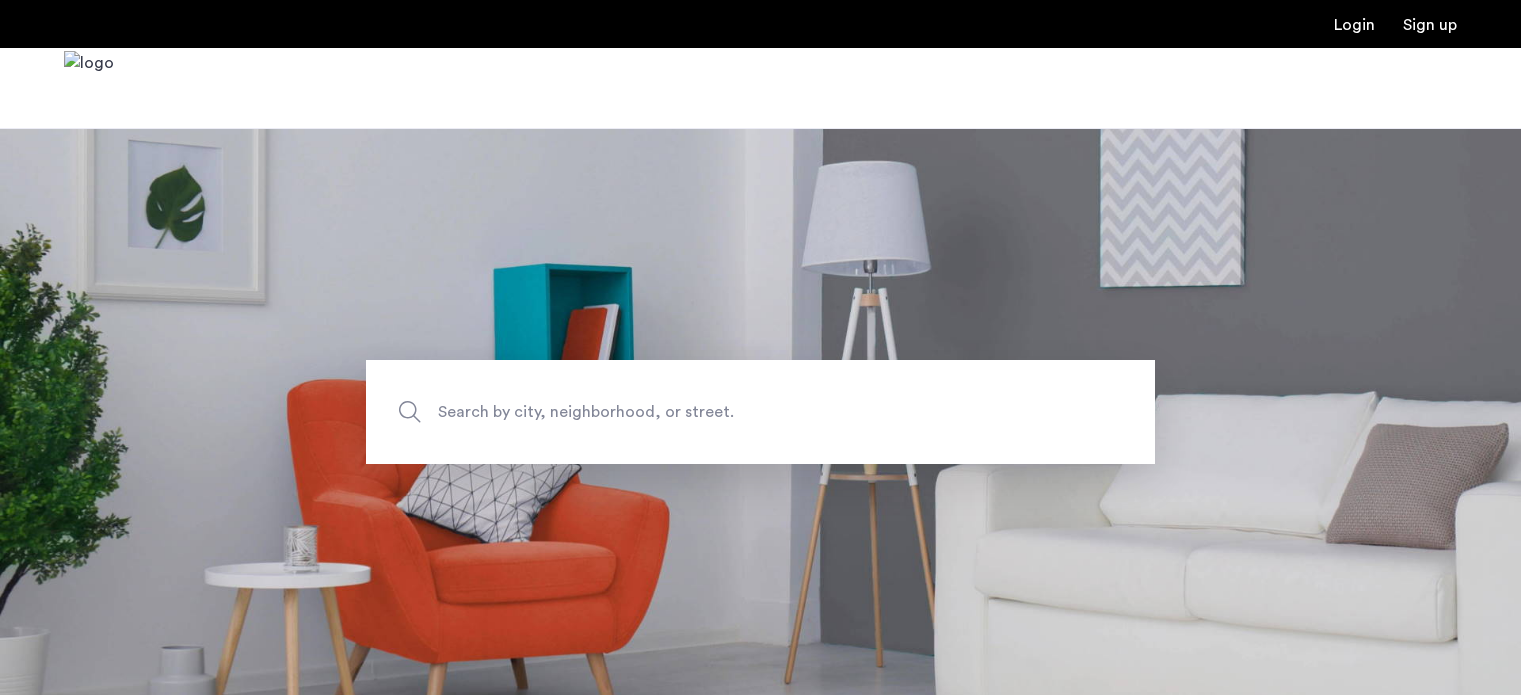 scroll, scrollTop: 0, scrollLeft: 0, axis: both 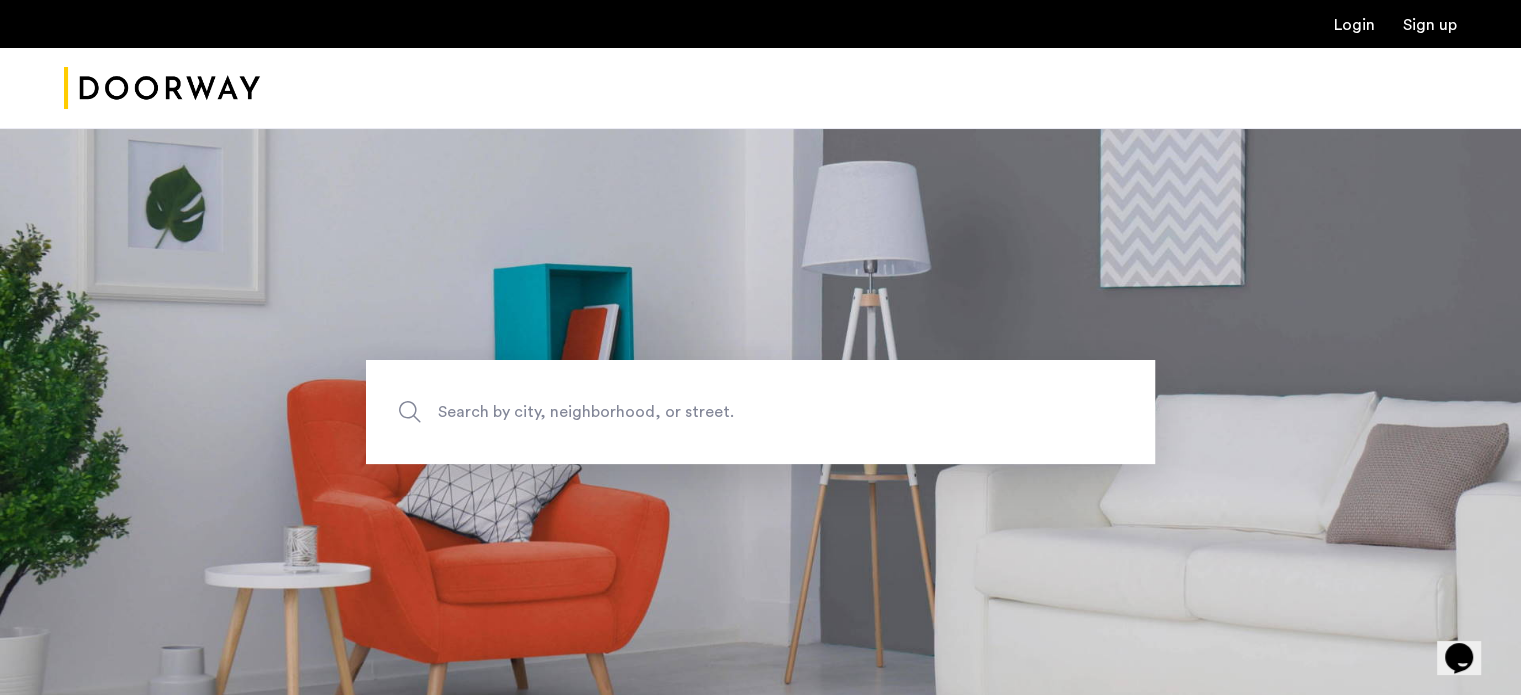 click on "Search by city, neighborhood, or street." 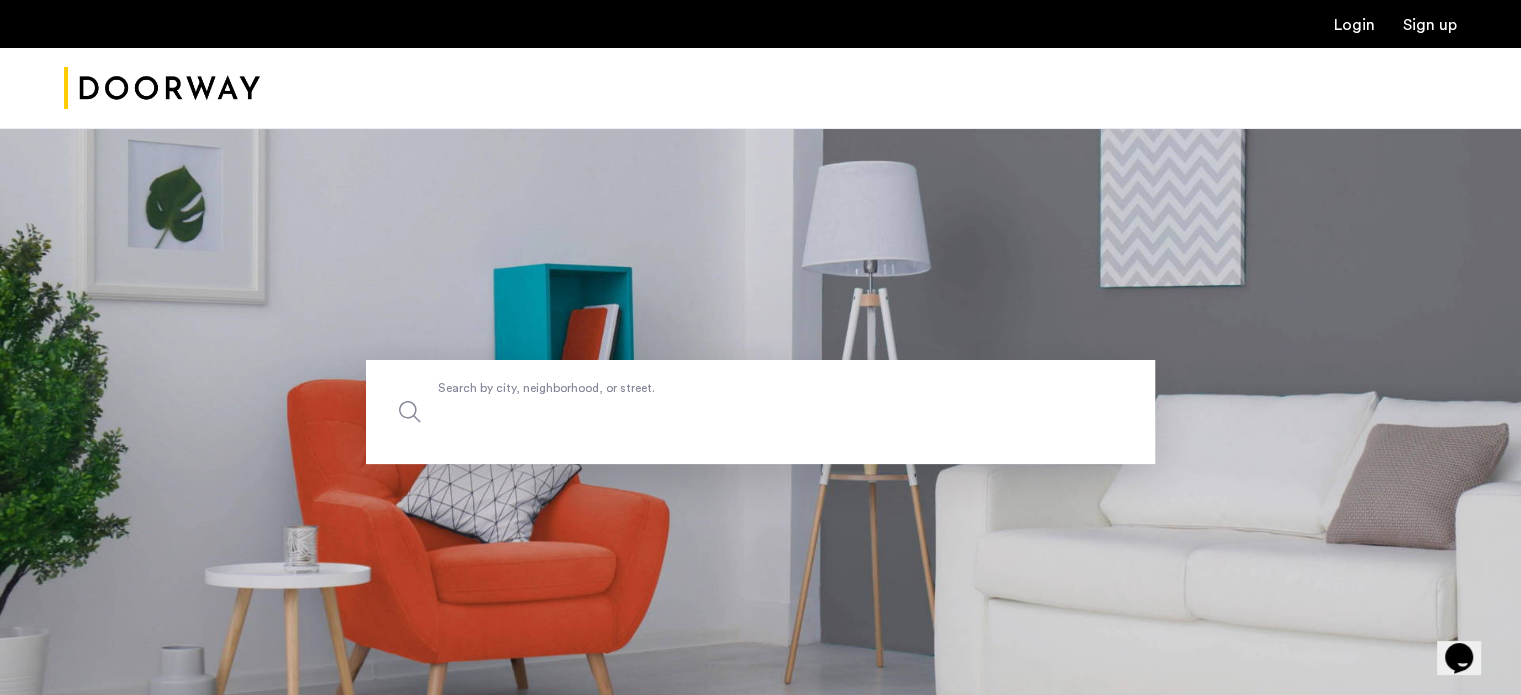 click on "Search by city, neighborhood, or street." at bounding box center [760, 412] 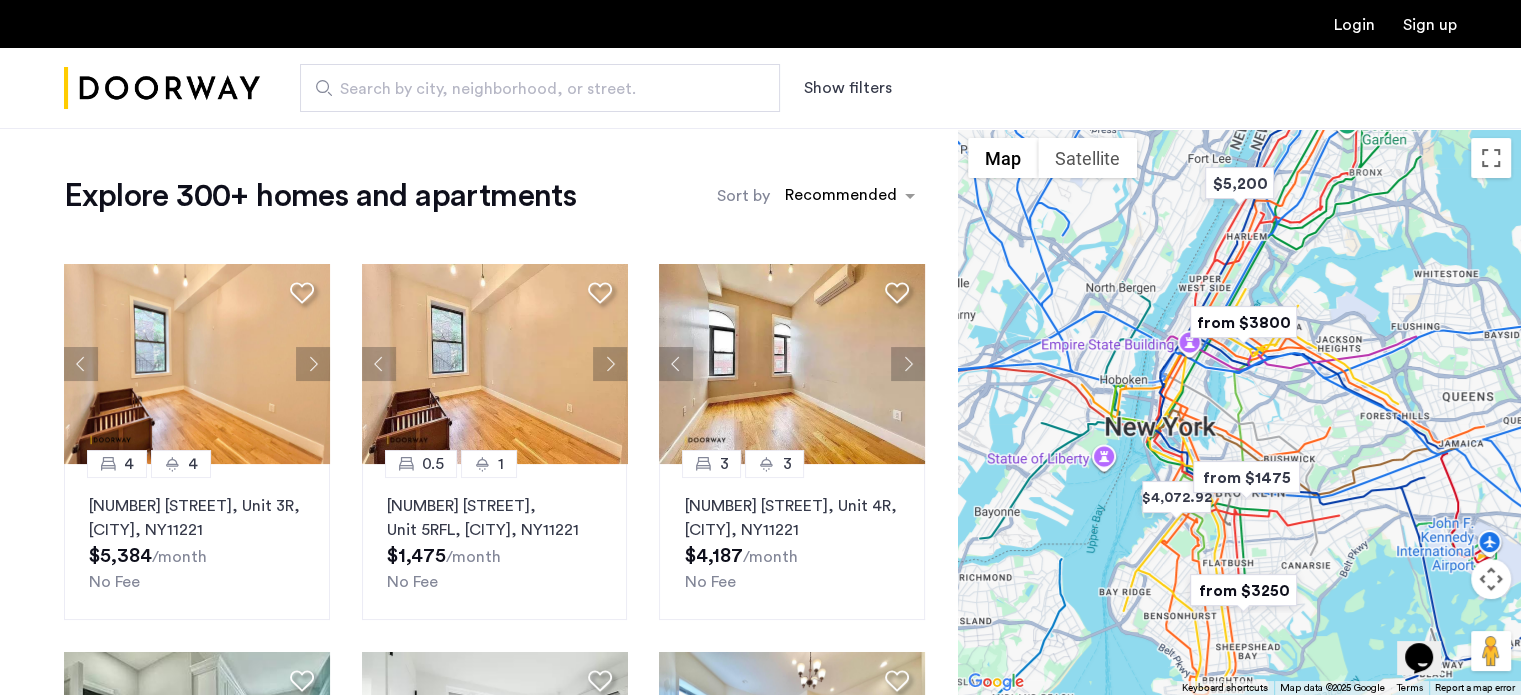 click on "Show filters" at bounding box center (848, 88) 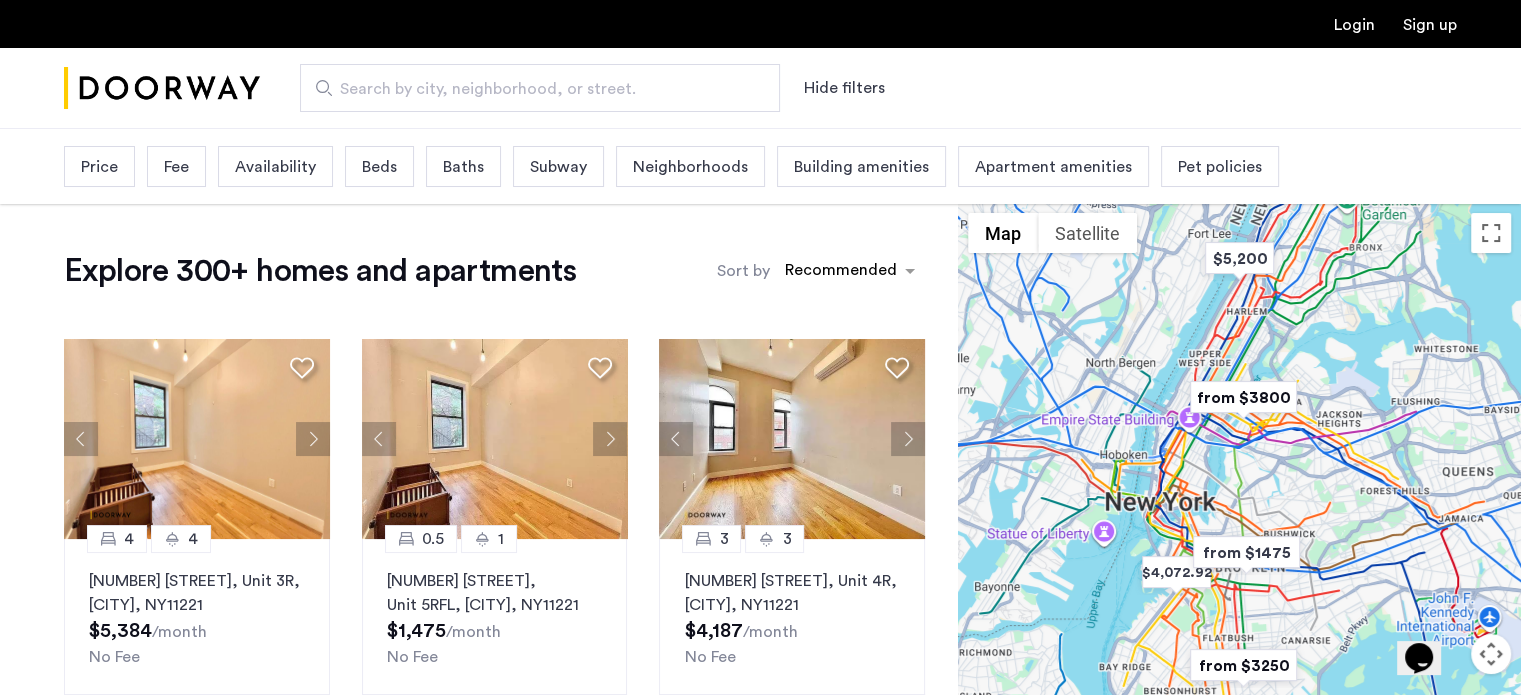 click on "Beds" at bounding box center [379, 166] 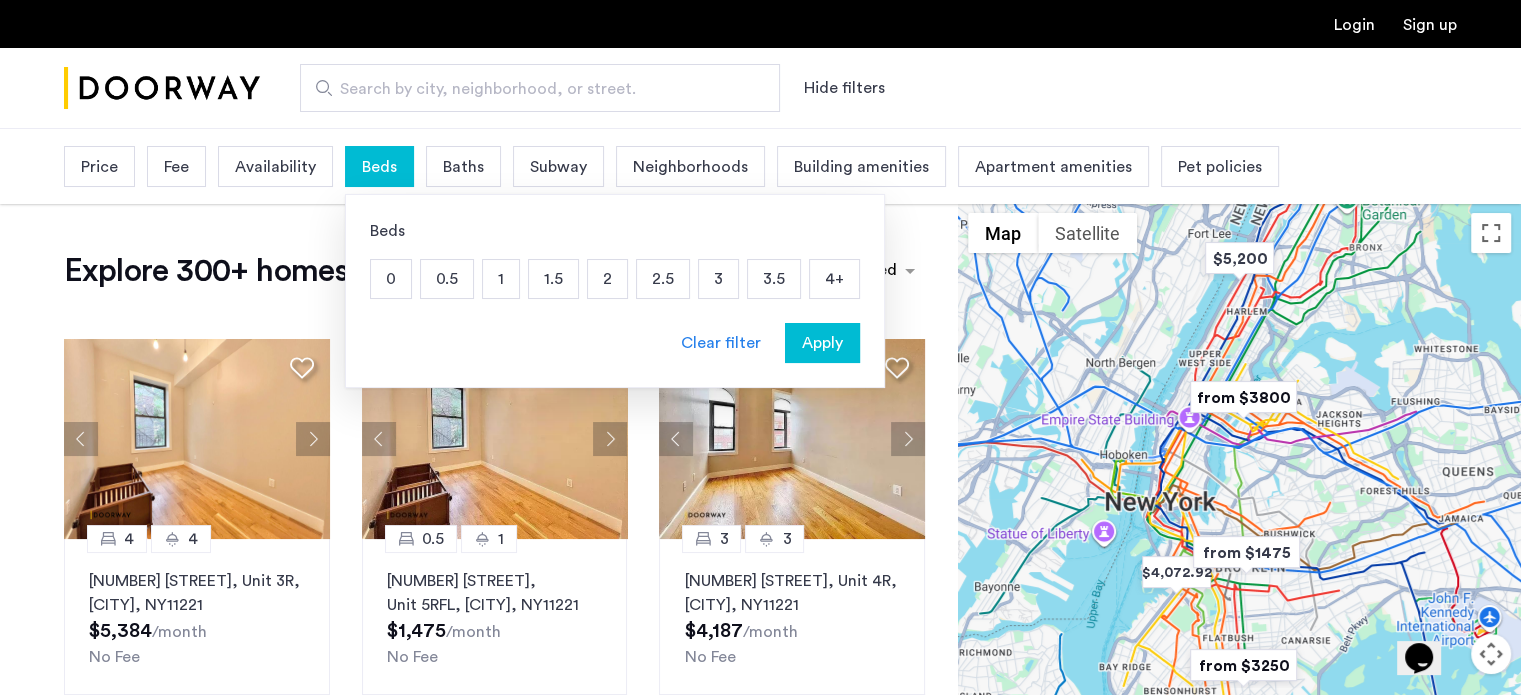 click on "1.5" at bounding box center (553, 279) 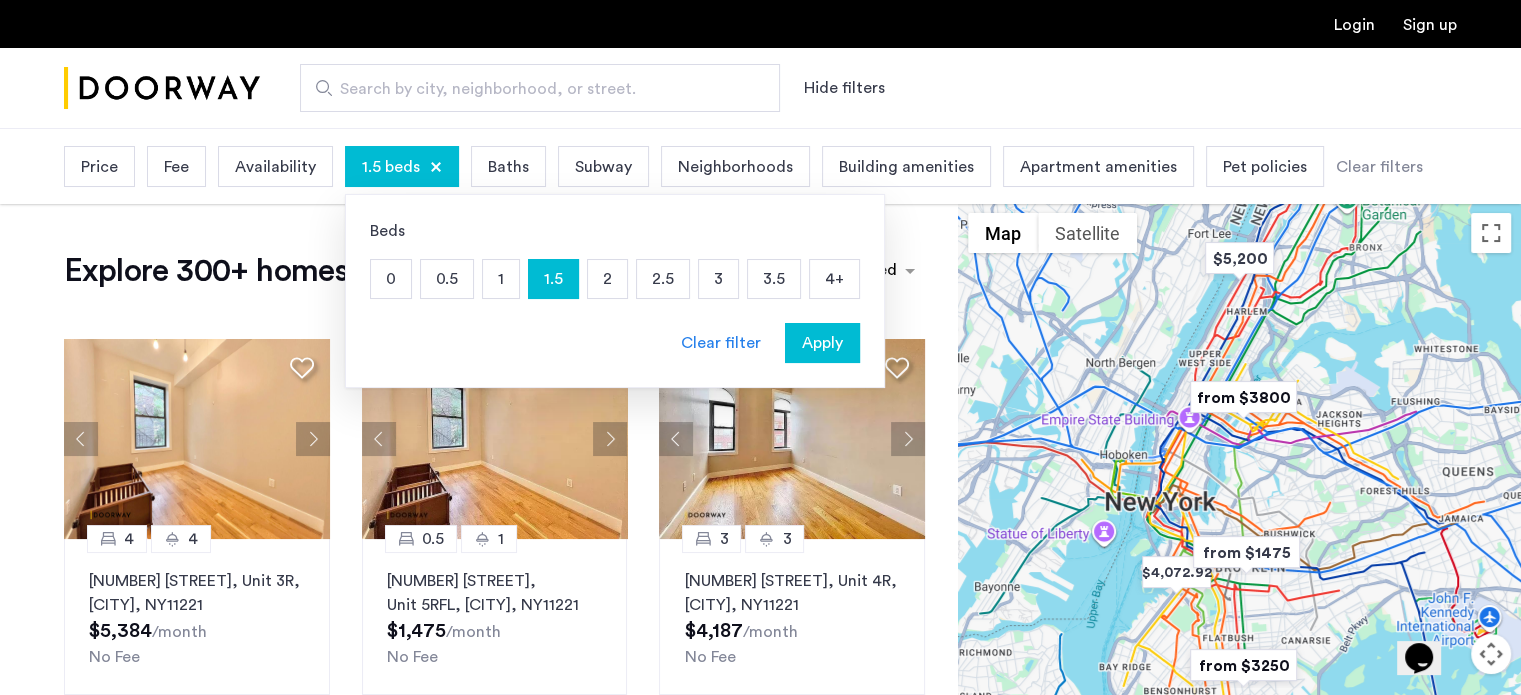 click on "2" at bounding box center (607, 279) 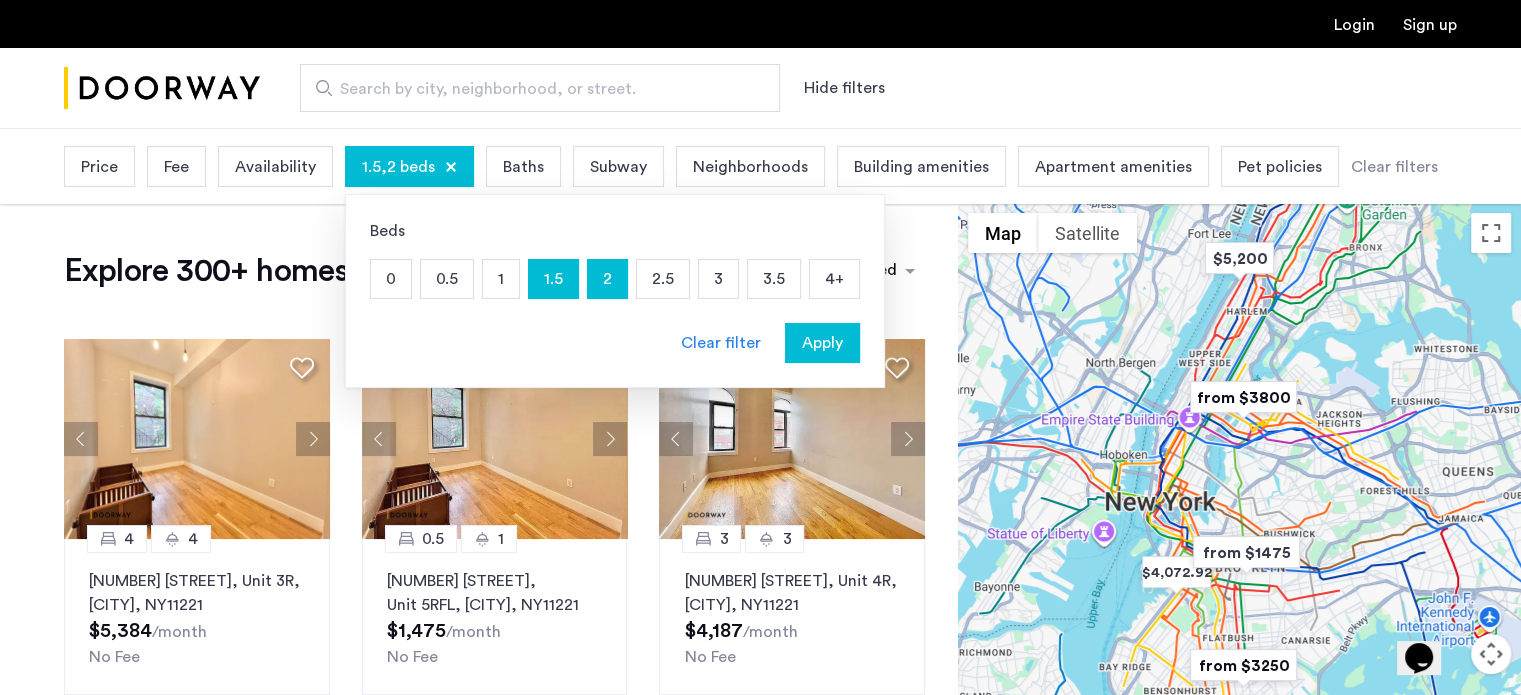 click on "Apply" at bounding box center (822, 343) 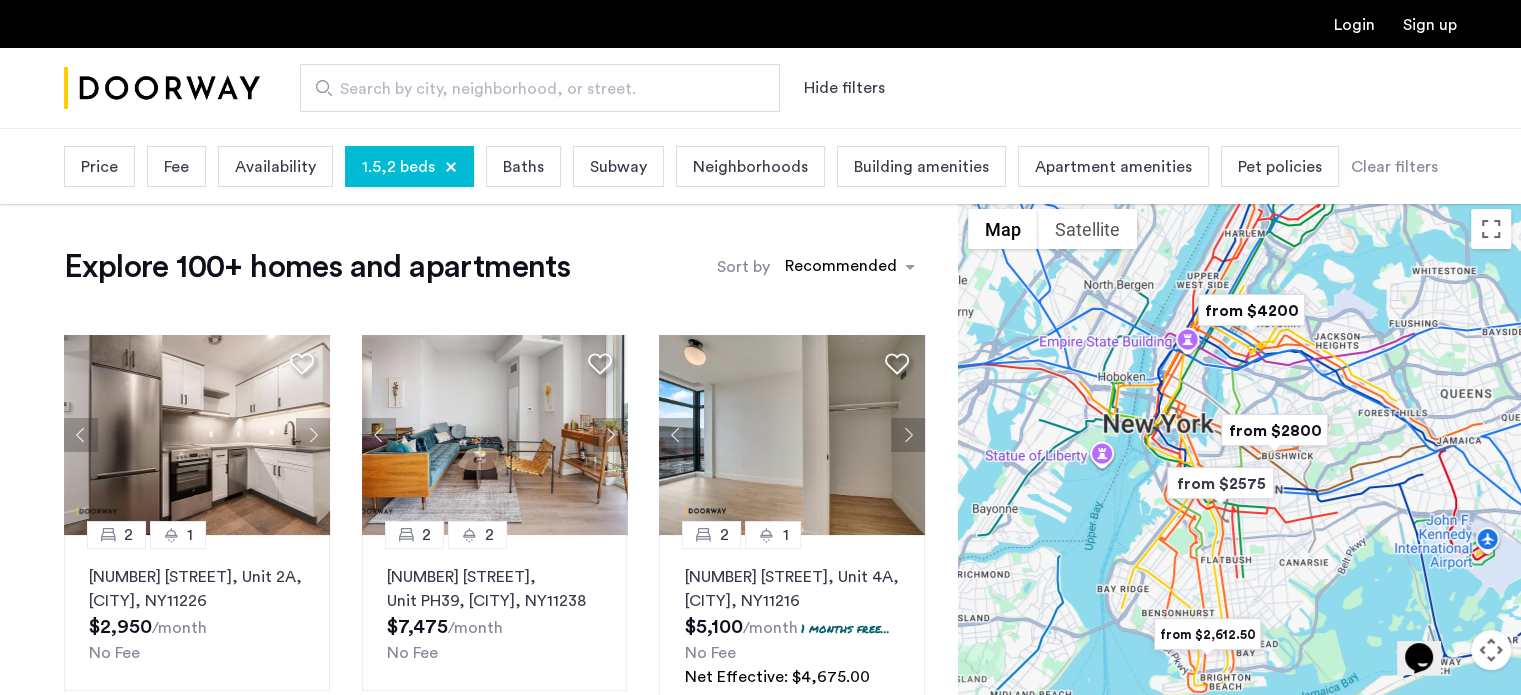 scroll, scrollTop: 4, scrollLeft: 0, axis: vertical 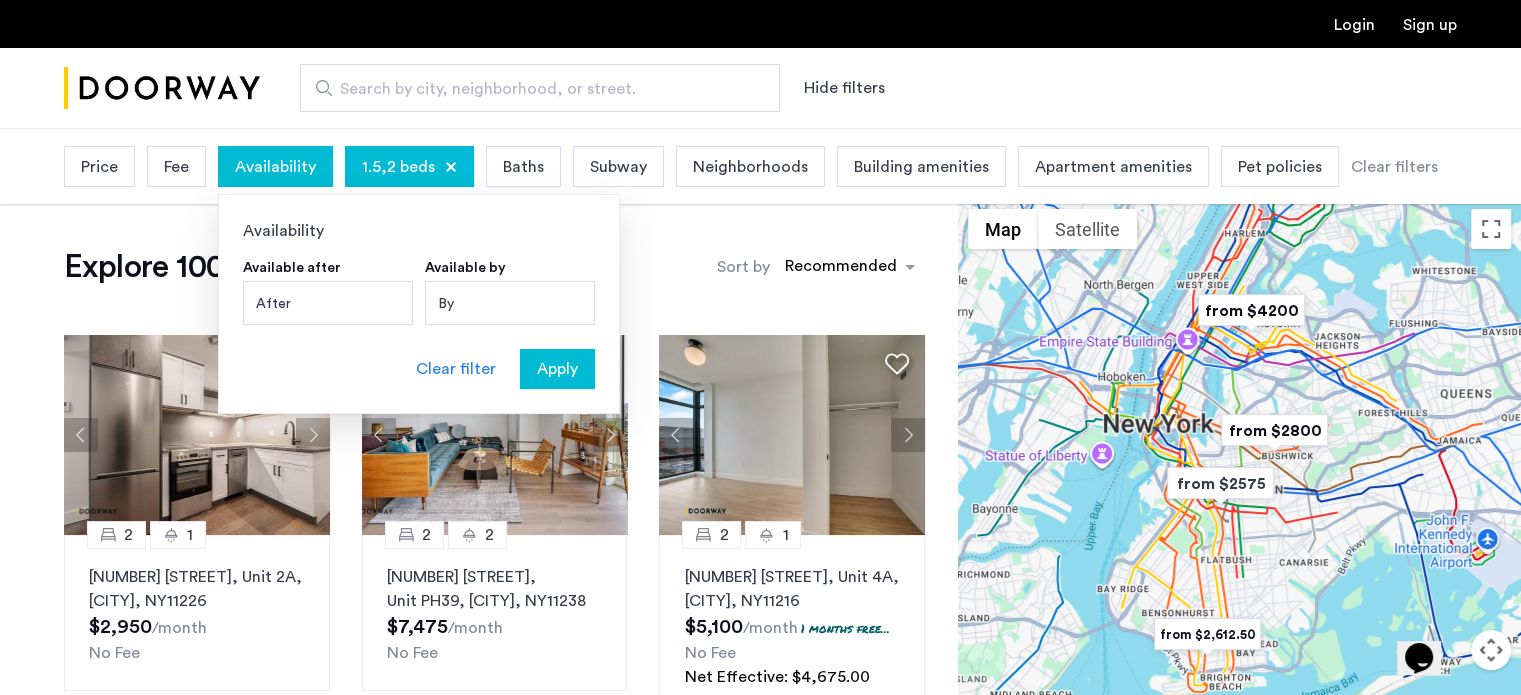 click on "Price" at bounding box center [99, 167] 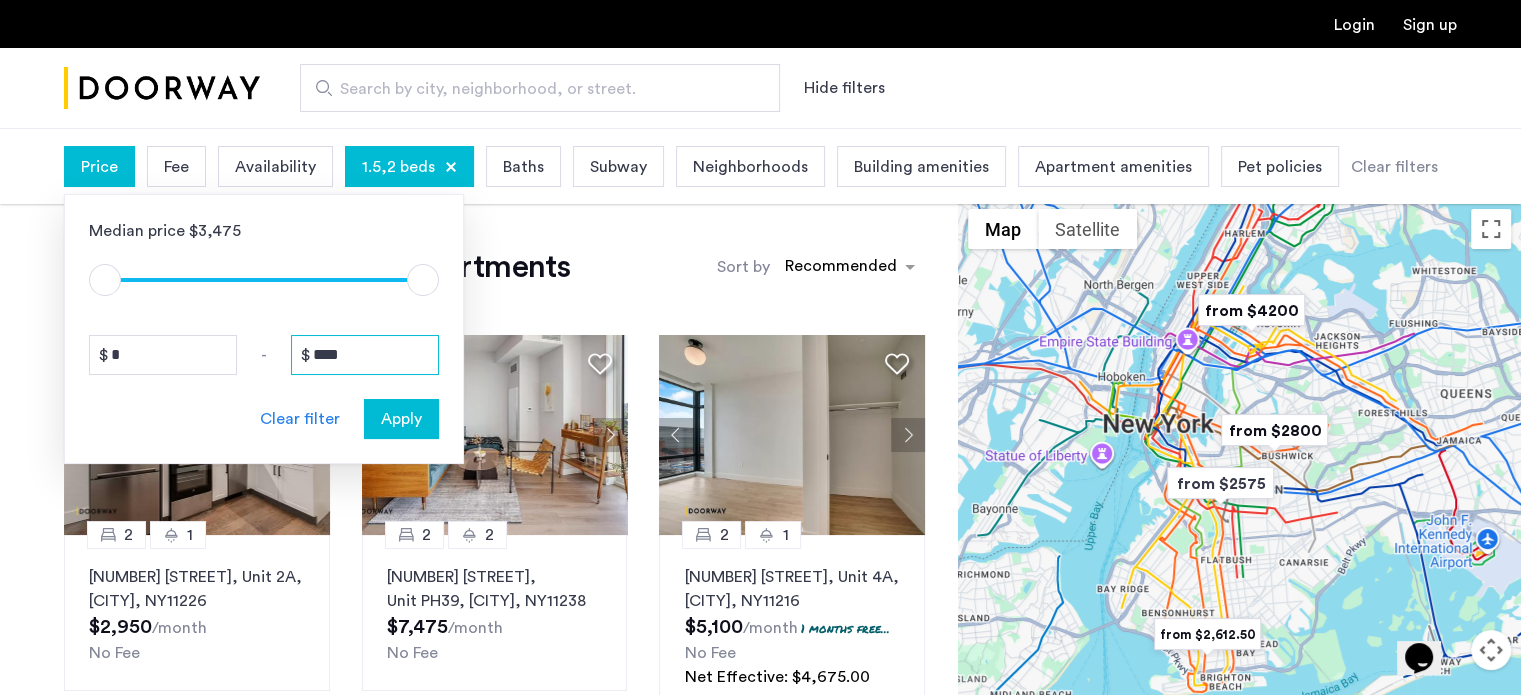 click on "****" at bounding box center (365, 355) 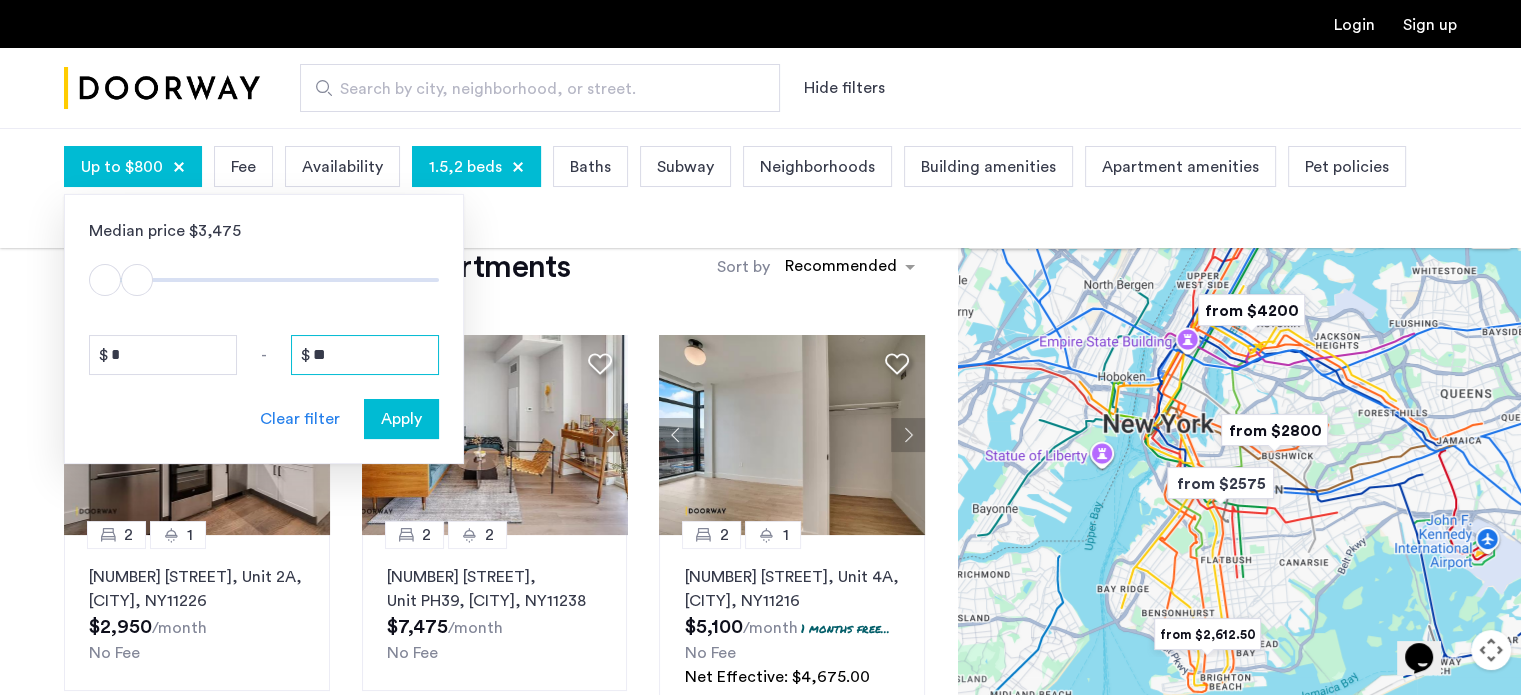 type on "*" 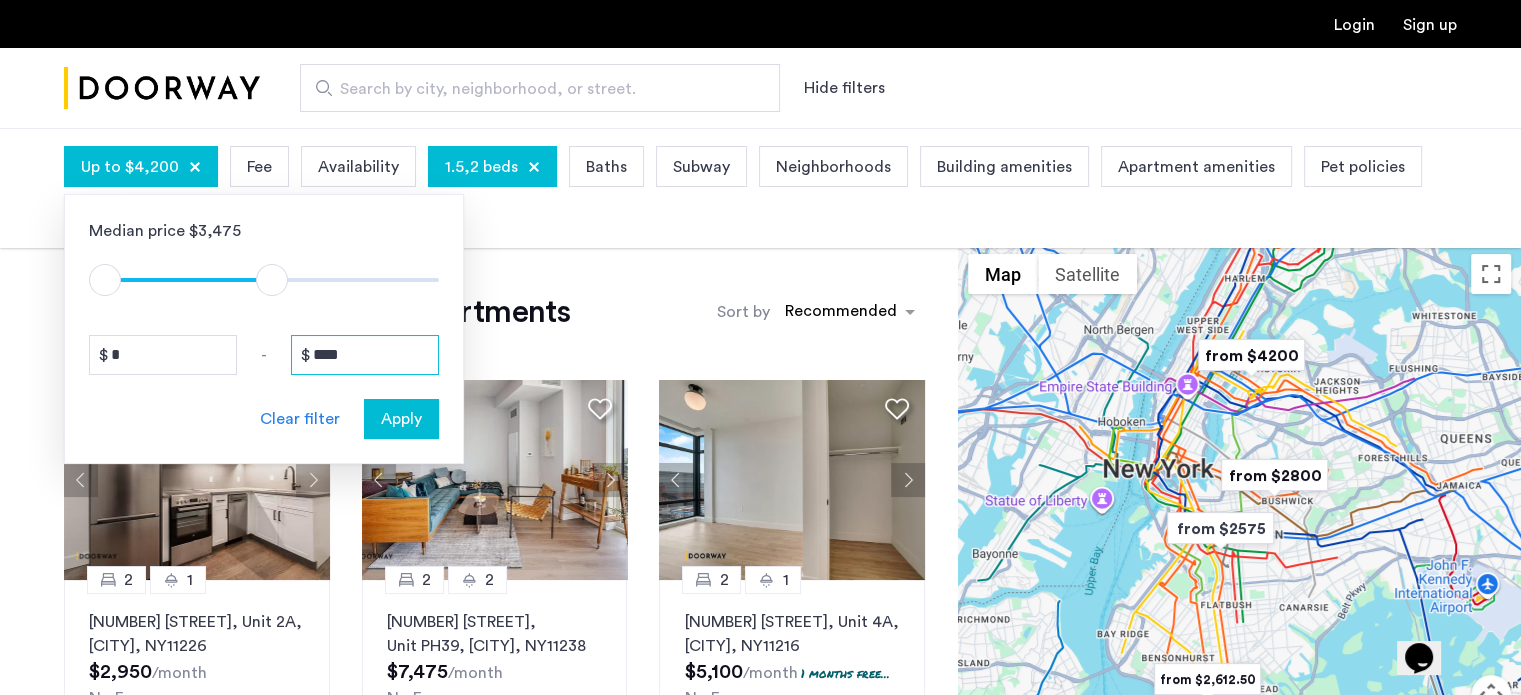 type on "****" 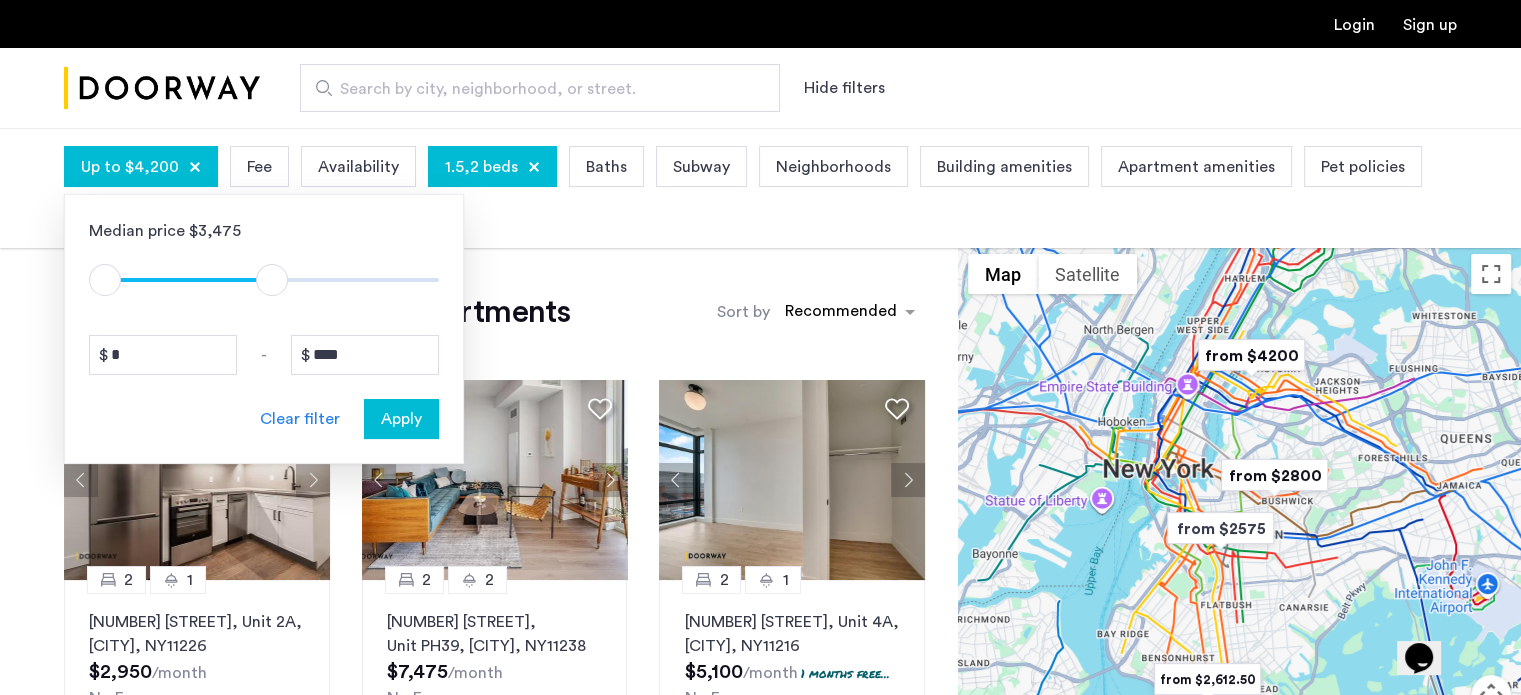 click on "Apply" at bounding box center (401, 419) 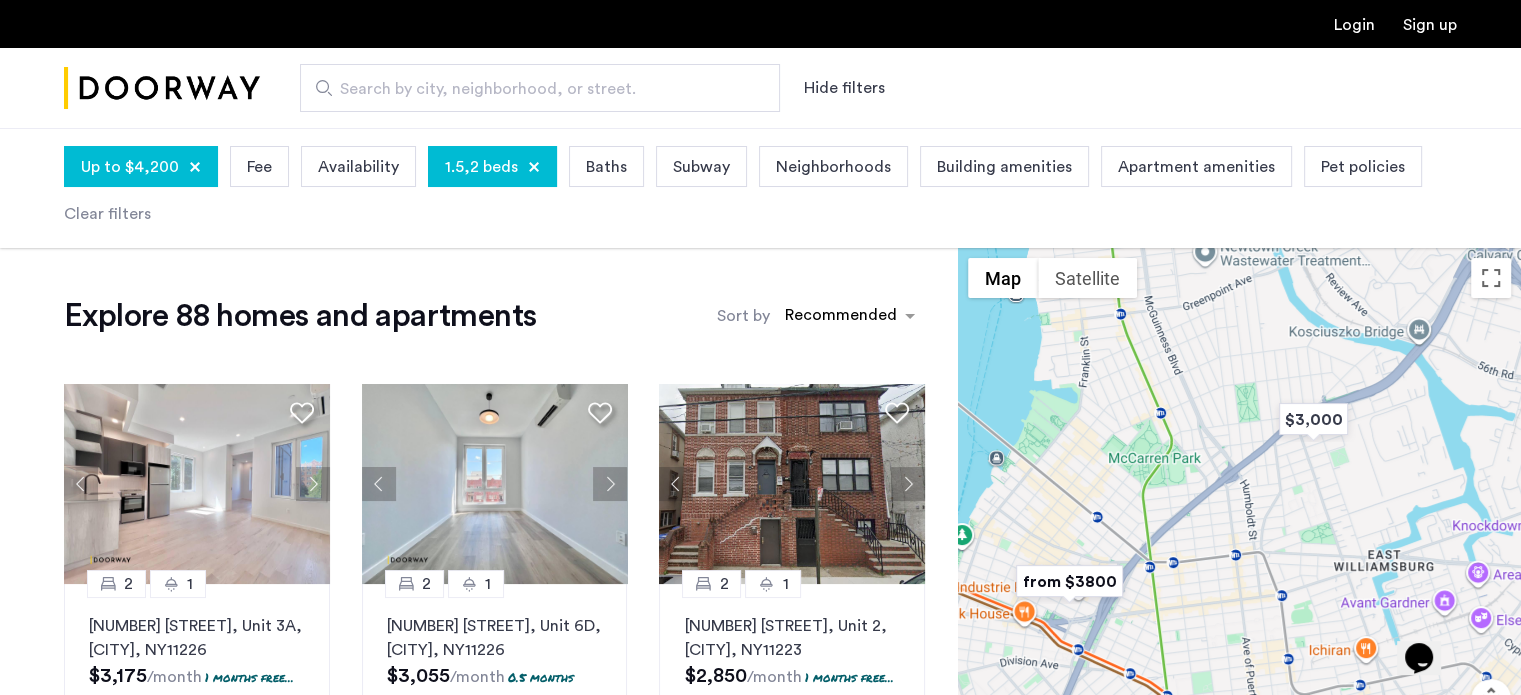 drag, startPoint x: 1159, startPoint y: 388, endPoint x: 1136, endPoint y: 659, distance: 271.97427 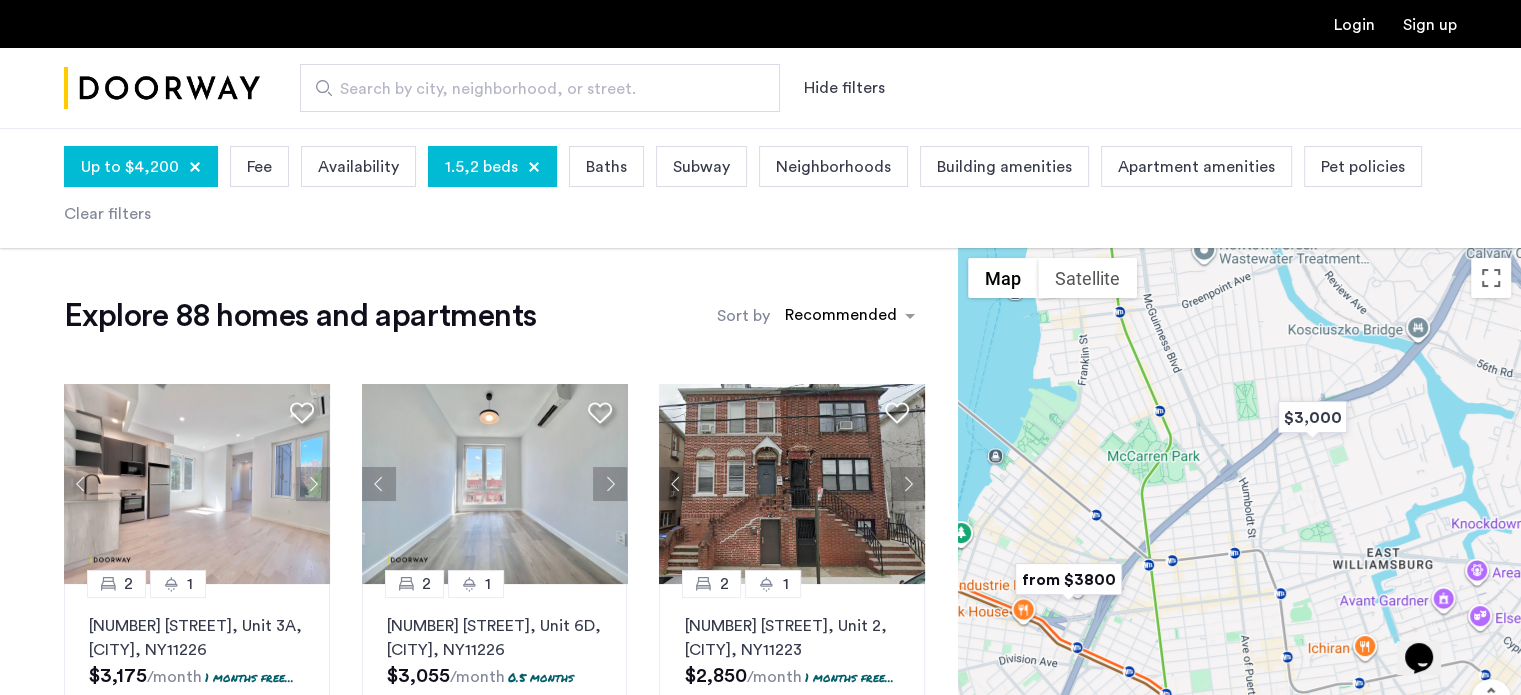 click at bounding box center [1068, 579] 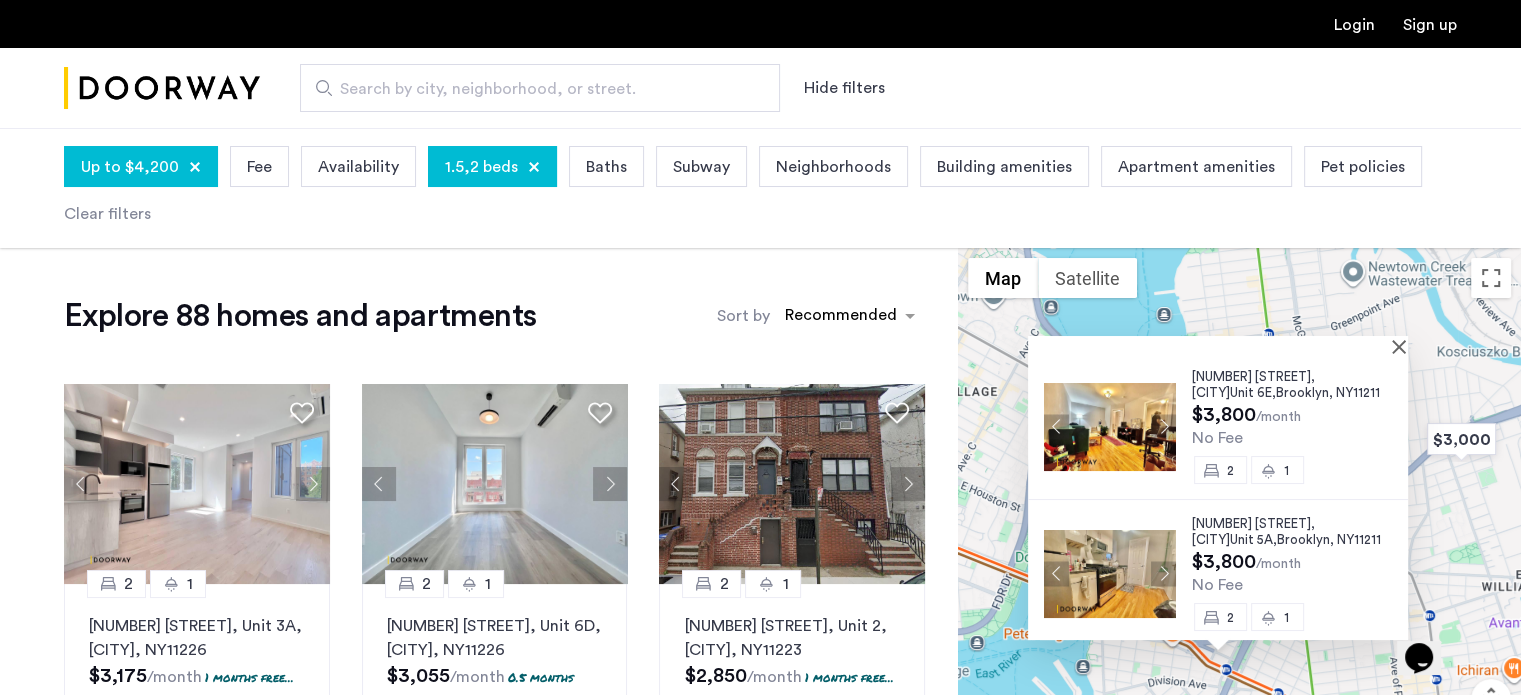 click at bounding box center [1110, 426] 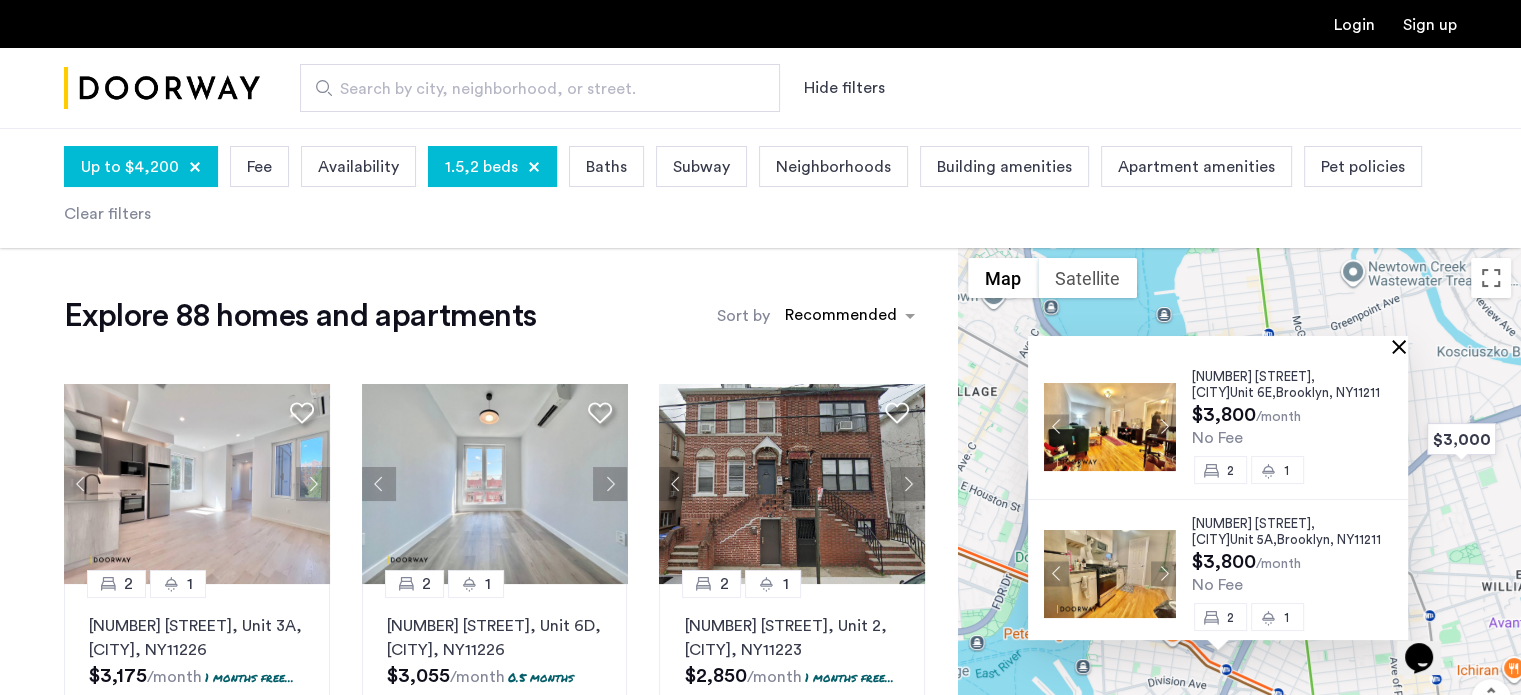 click at bounding box center (1403, 346) 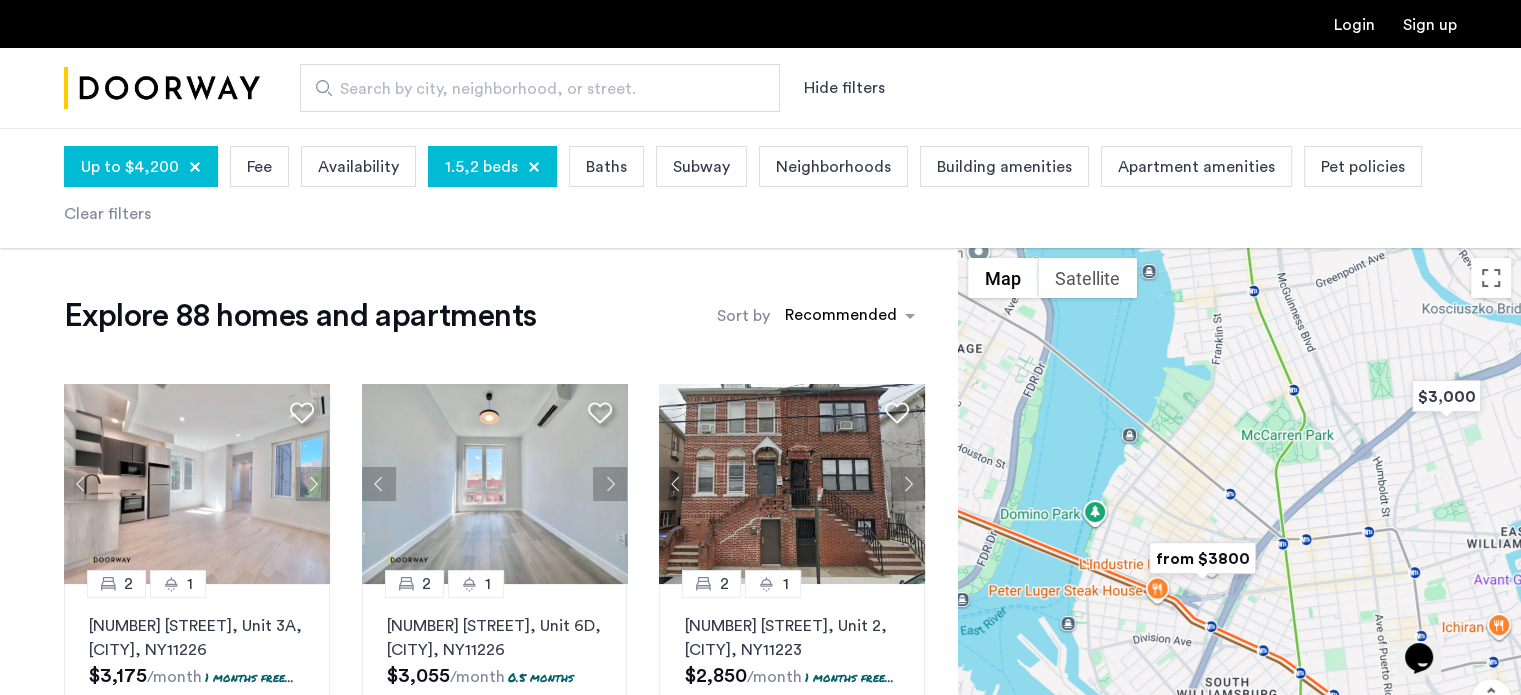 drag, startPoint x: 1372, startPoint y: 507, endPoint x: 1344, endPoint y: 394, distance: 116.41735 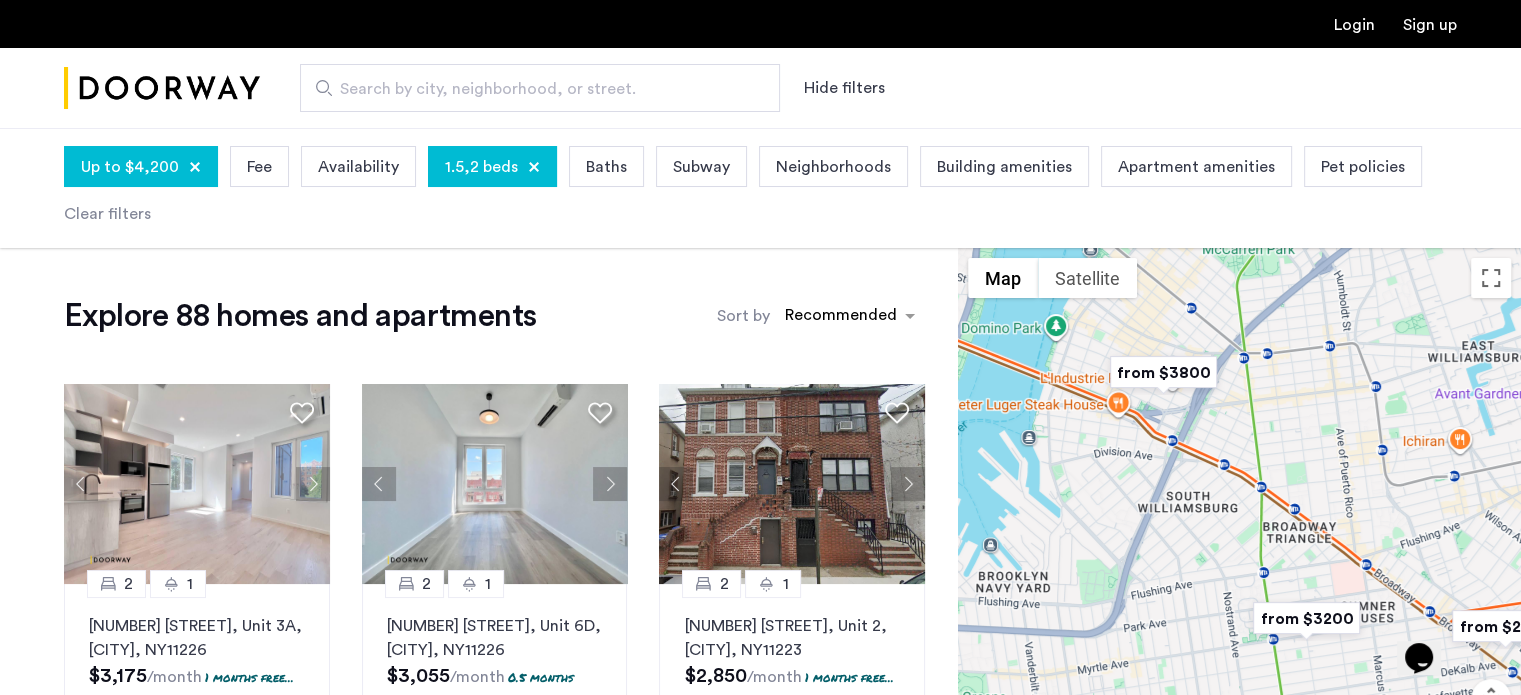 drag, startPoint x: 1248, startPoint y: 591, endPoint x: 1348, endPoint y: 490, distance: 142.13022 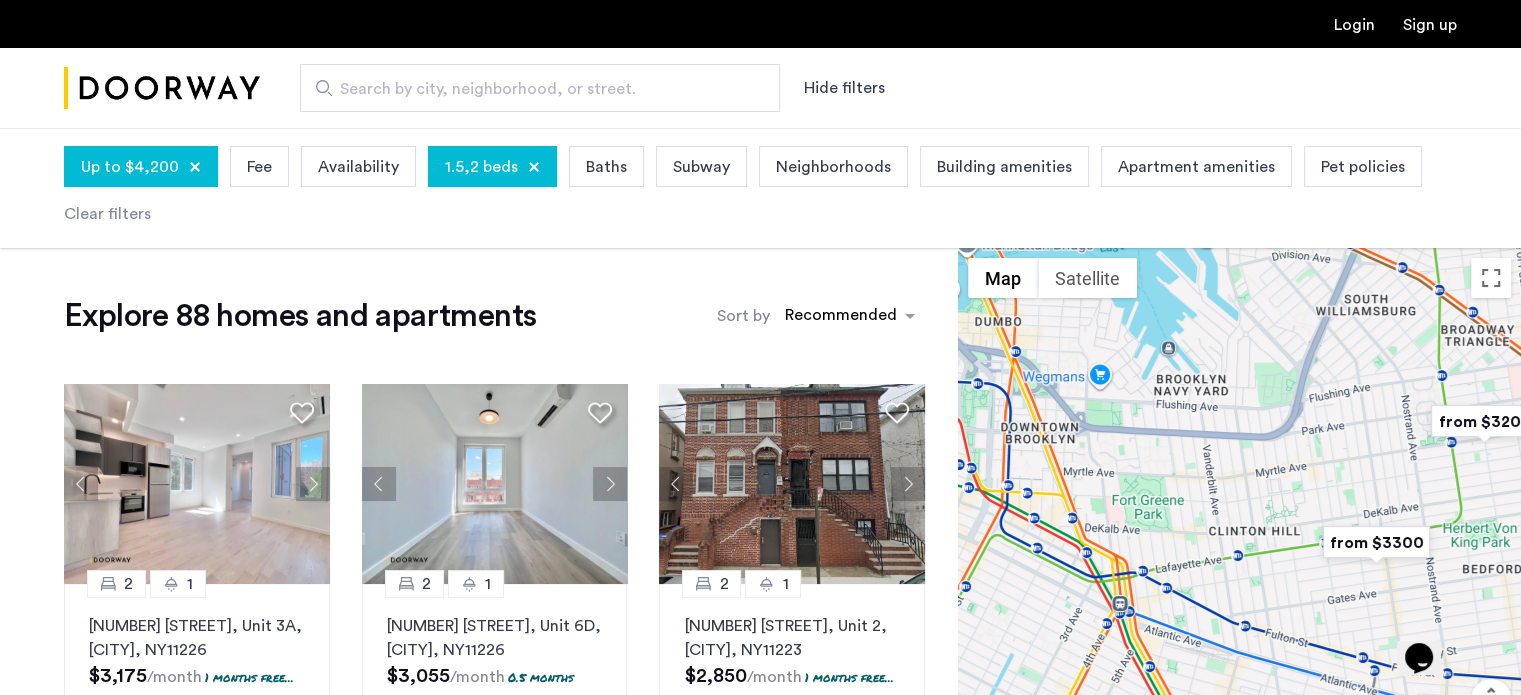 drag, startPoint x: 1316, startPoint y: 551, endPoint x: 1336, endPoint y: 510, distance: 45.617977 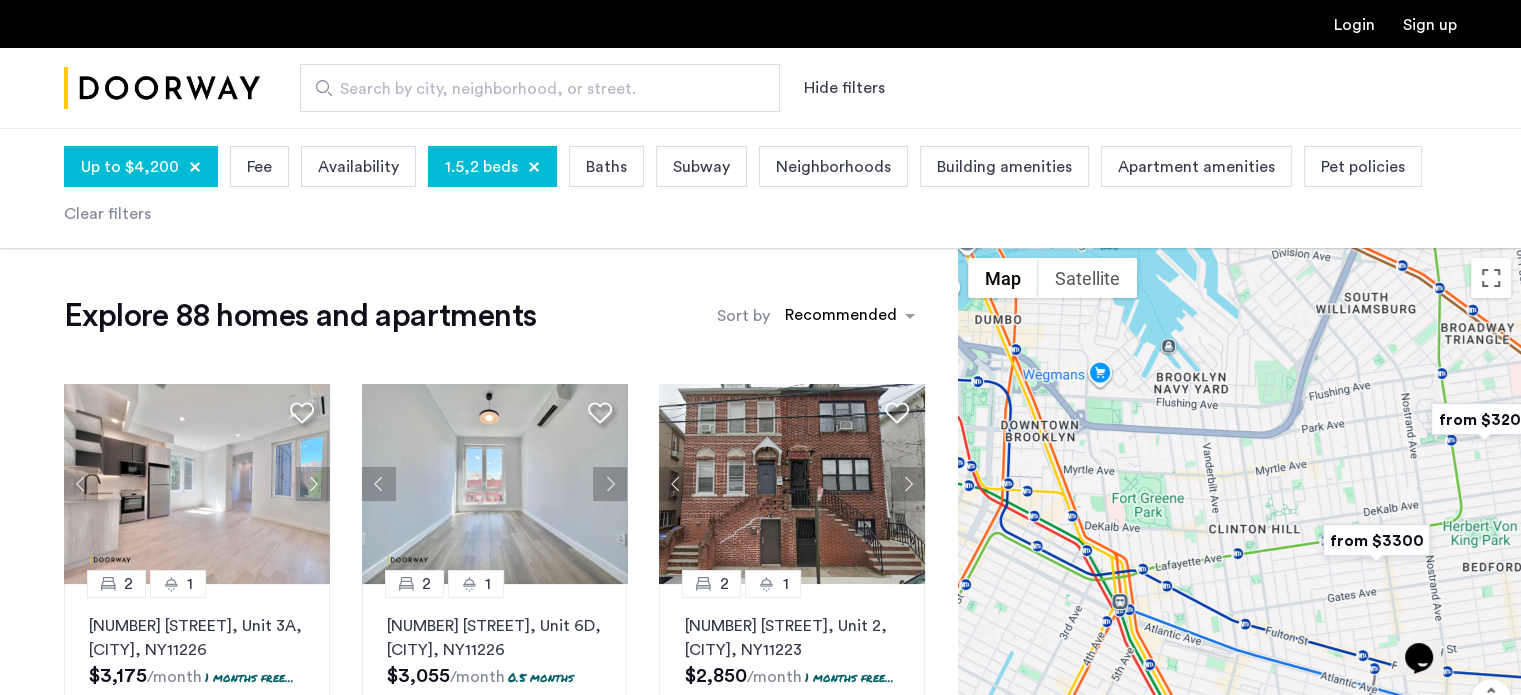 click at bounding box center (1376, 540) 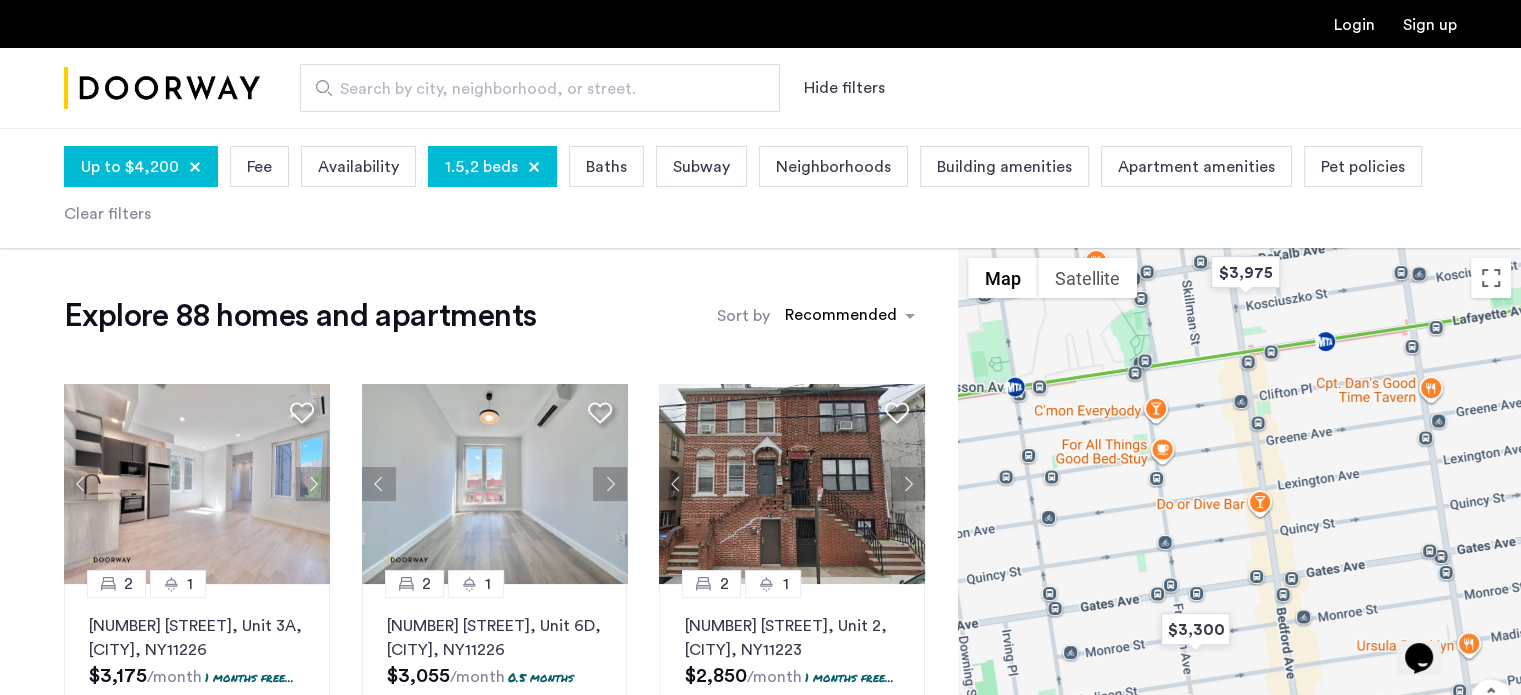 drag, startPoint x: 1276, startPoint y: 443, endPoint x: 1255, endPoint y: 383, distance: 63.56886 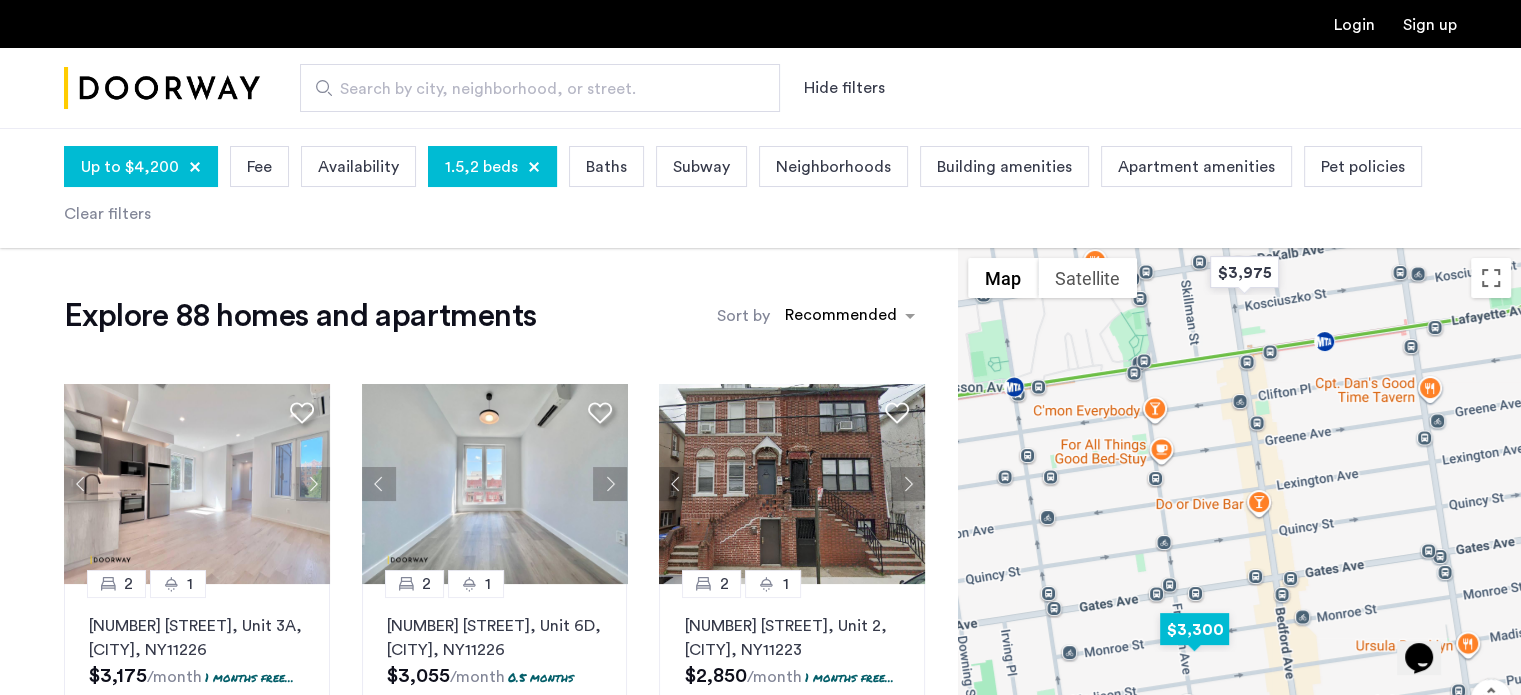 click at bounding box center [1194, 629] 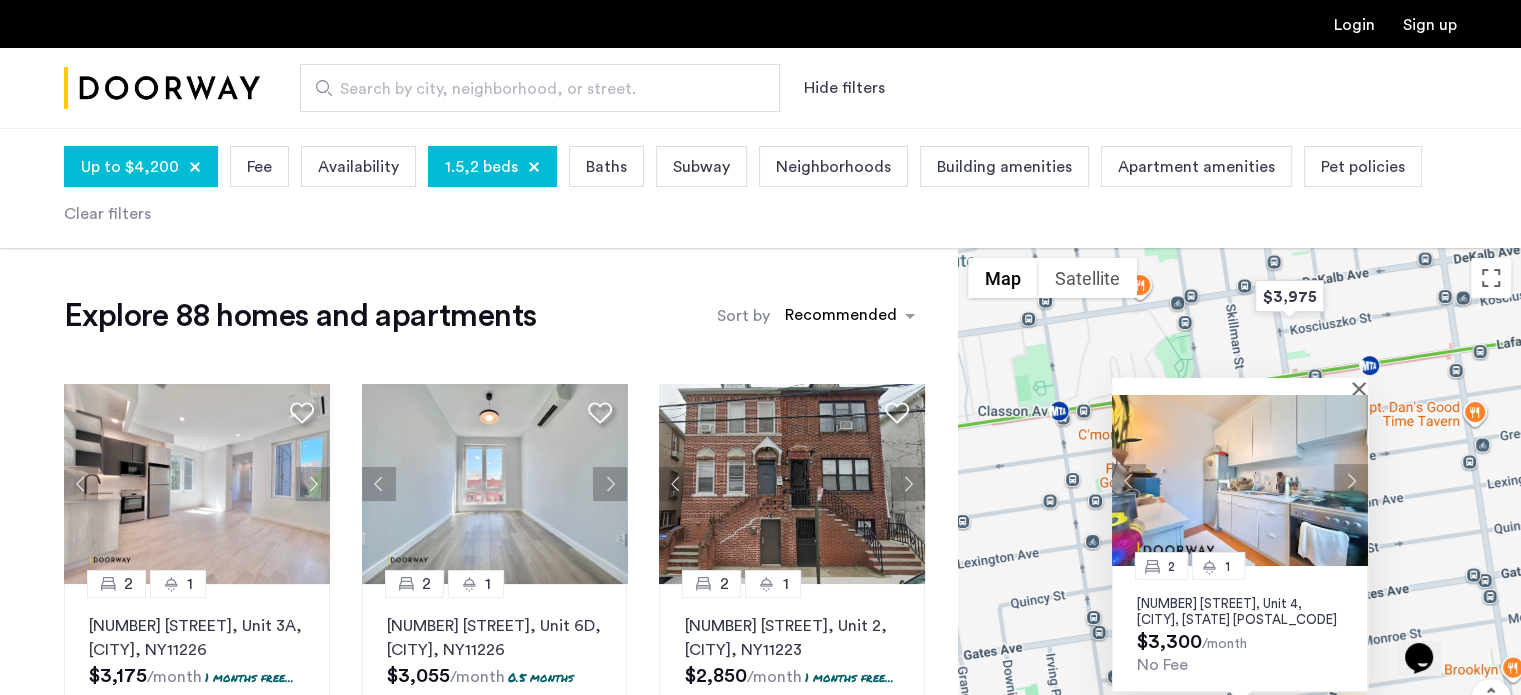 type 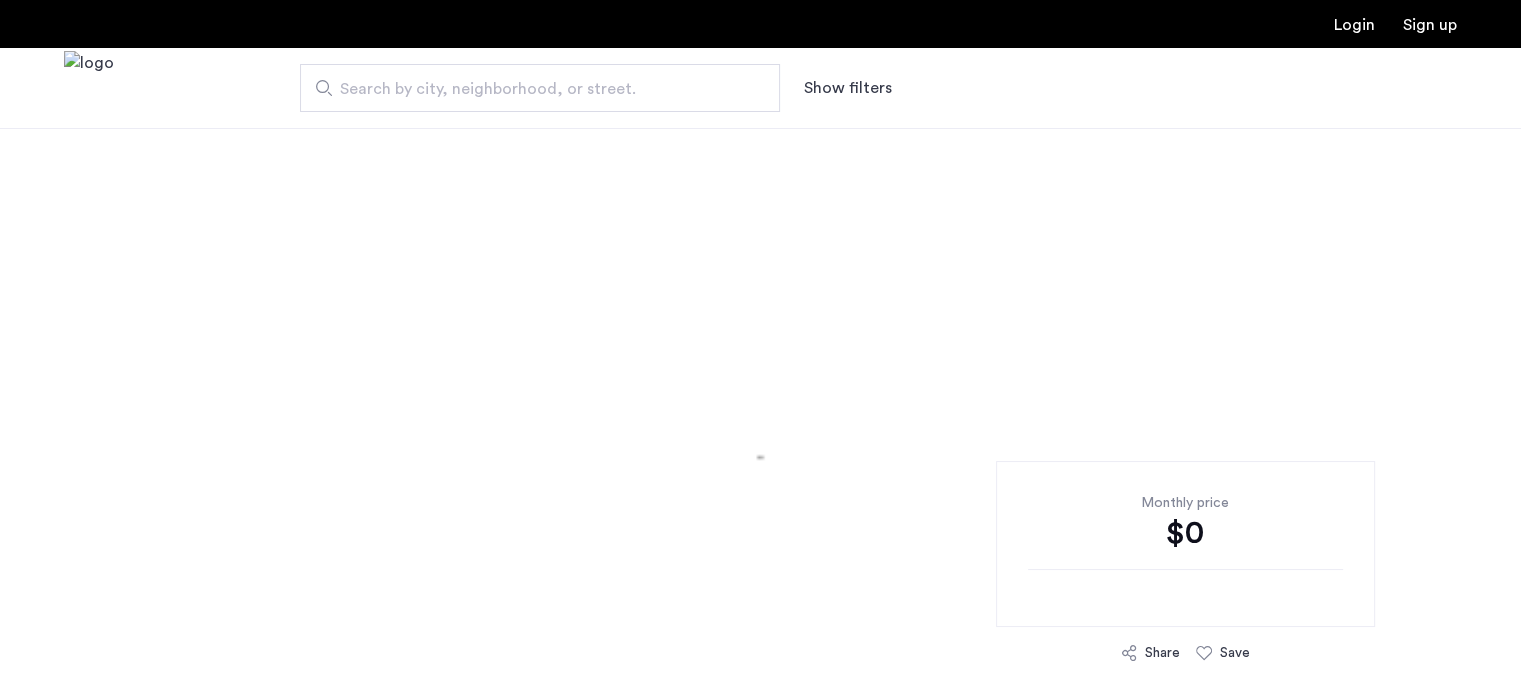 scroll, scrollTop: 0, scrollLeft: 0, axis: both 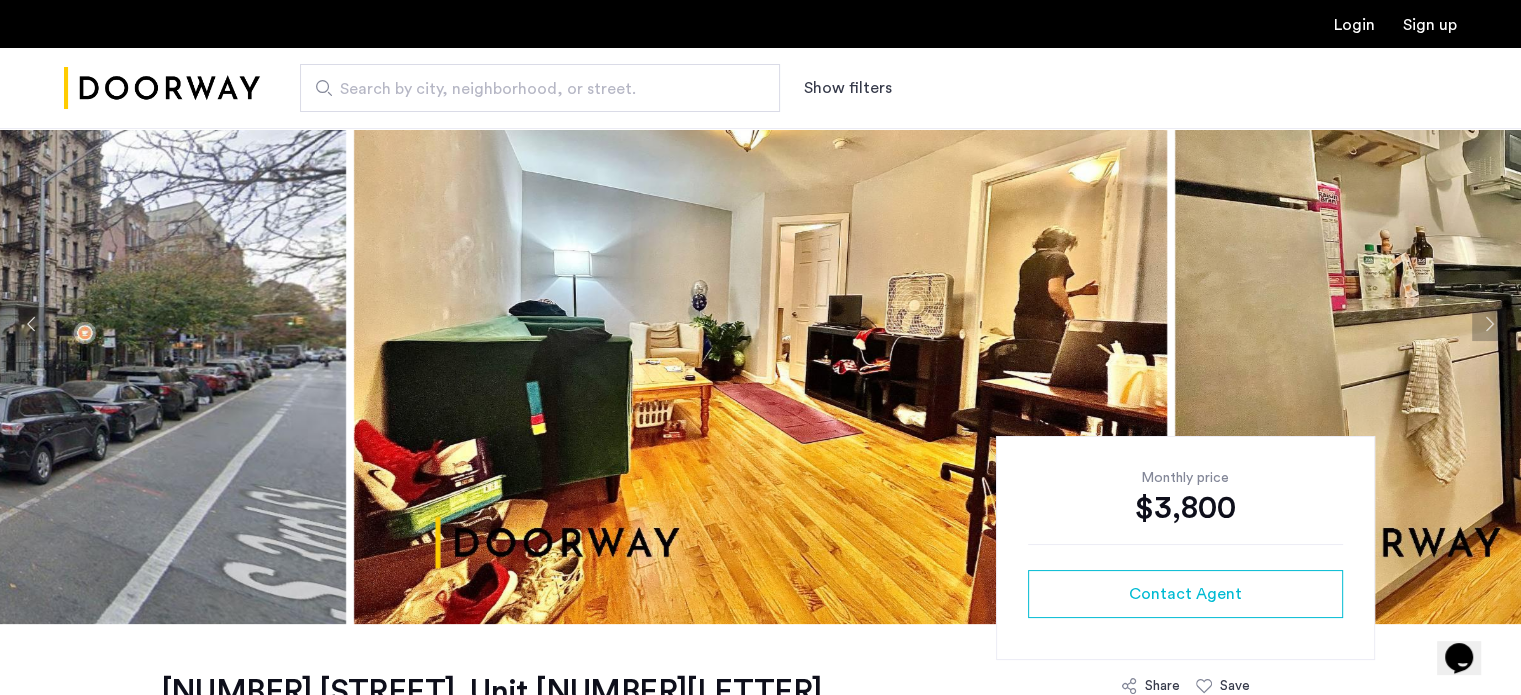 click 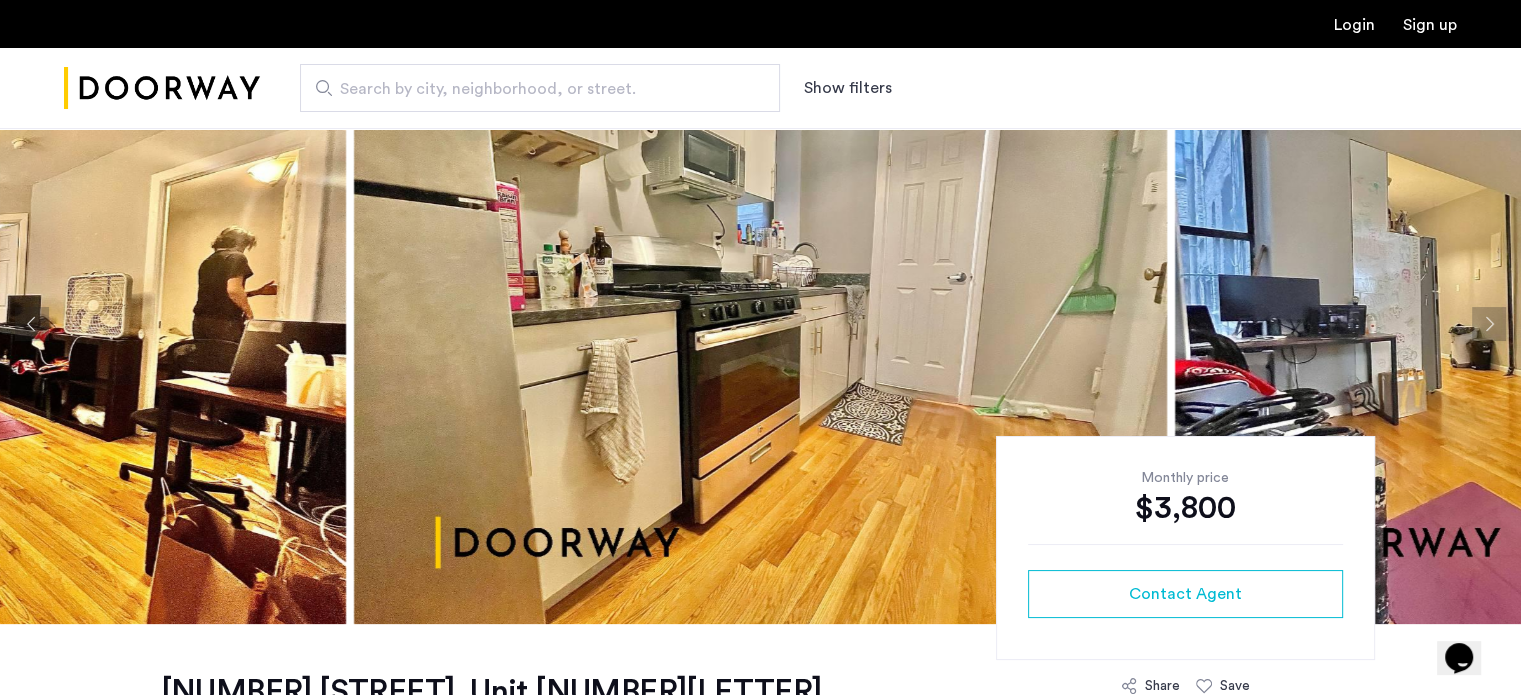 click 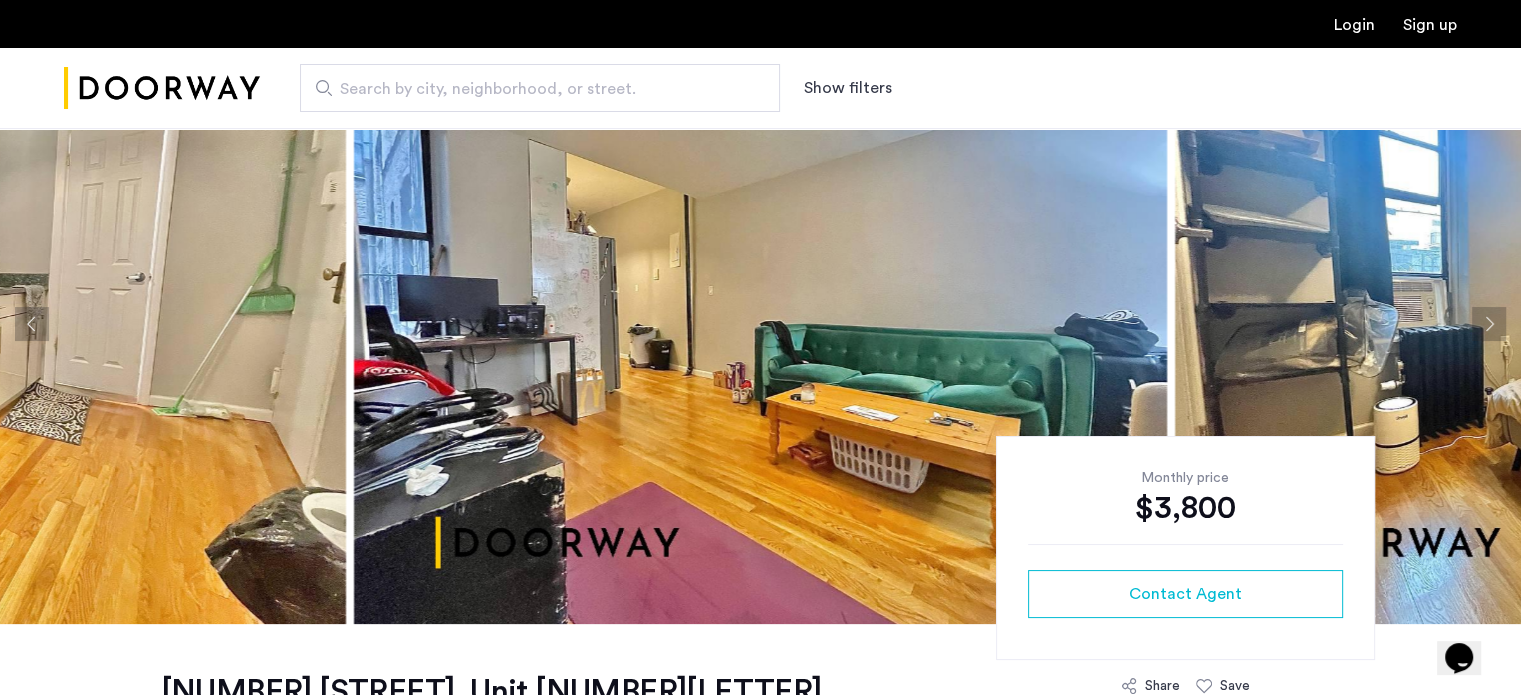 click 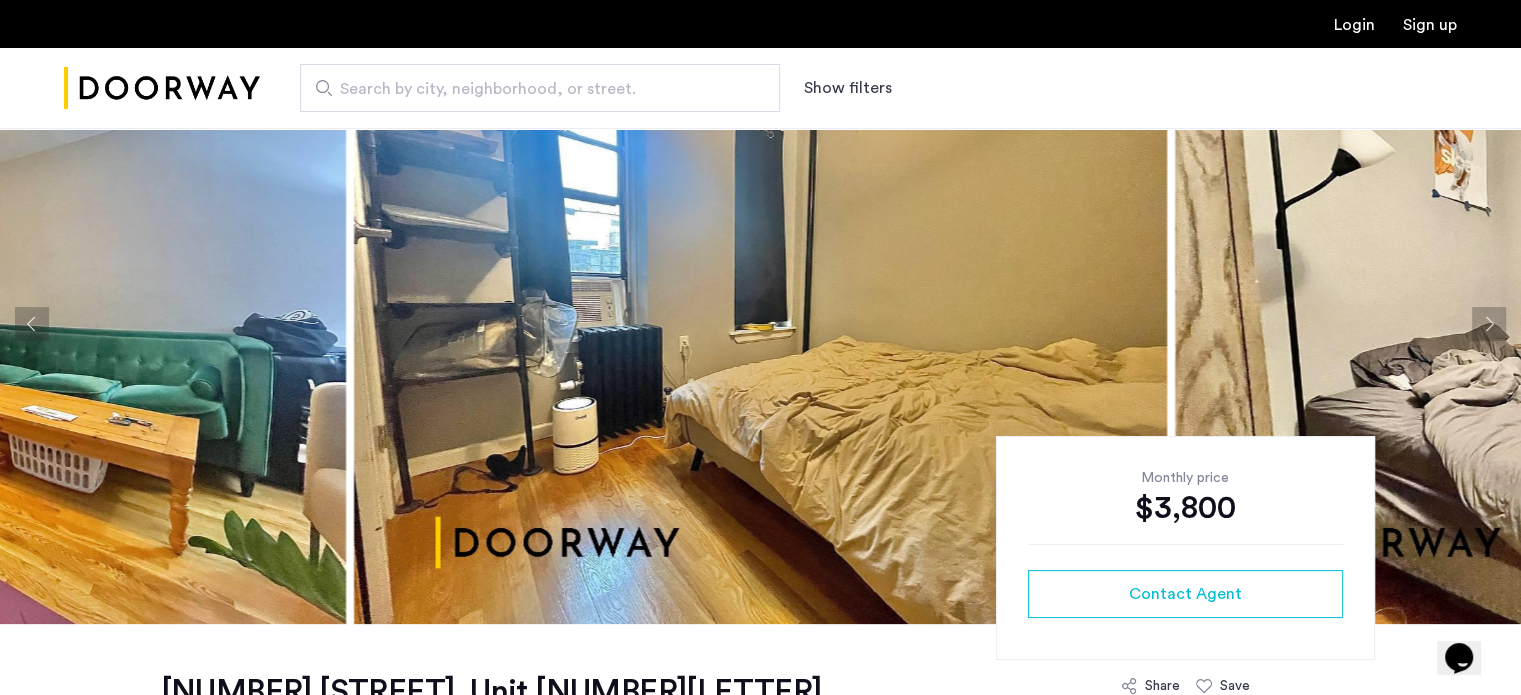 click 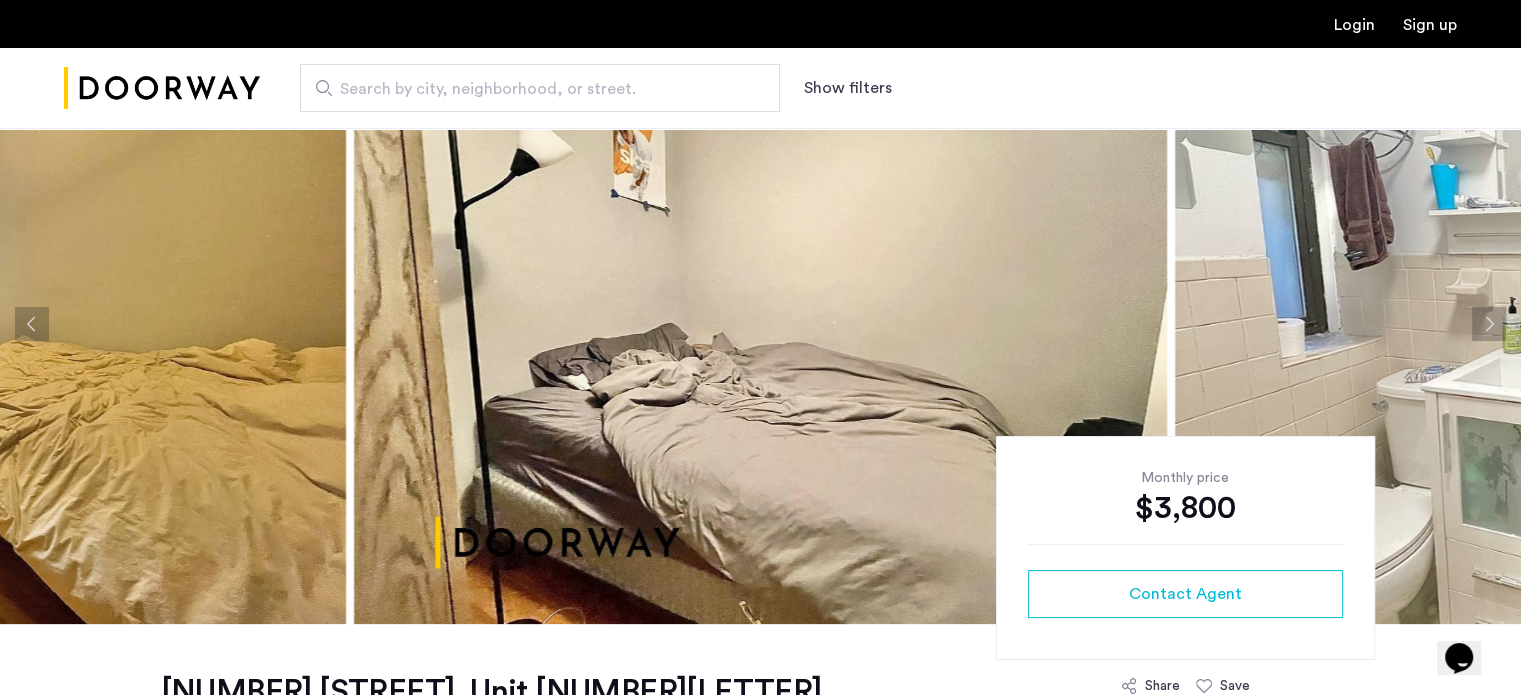 click 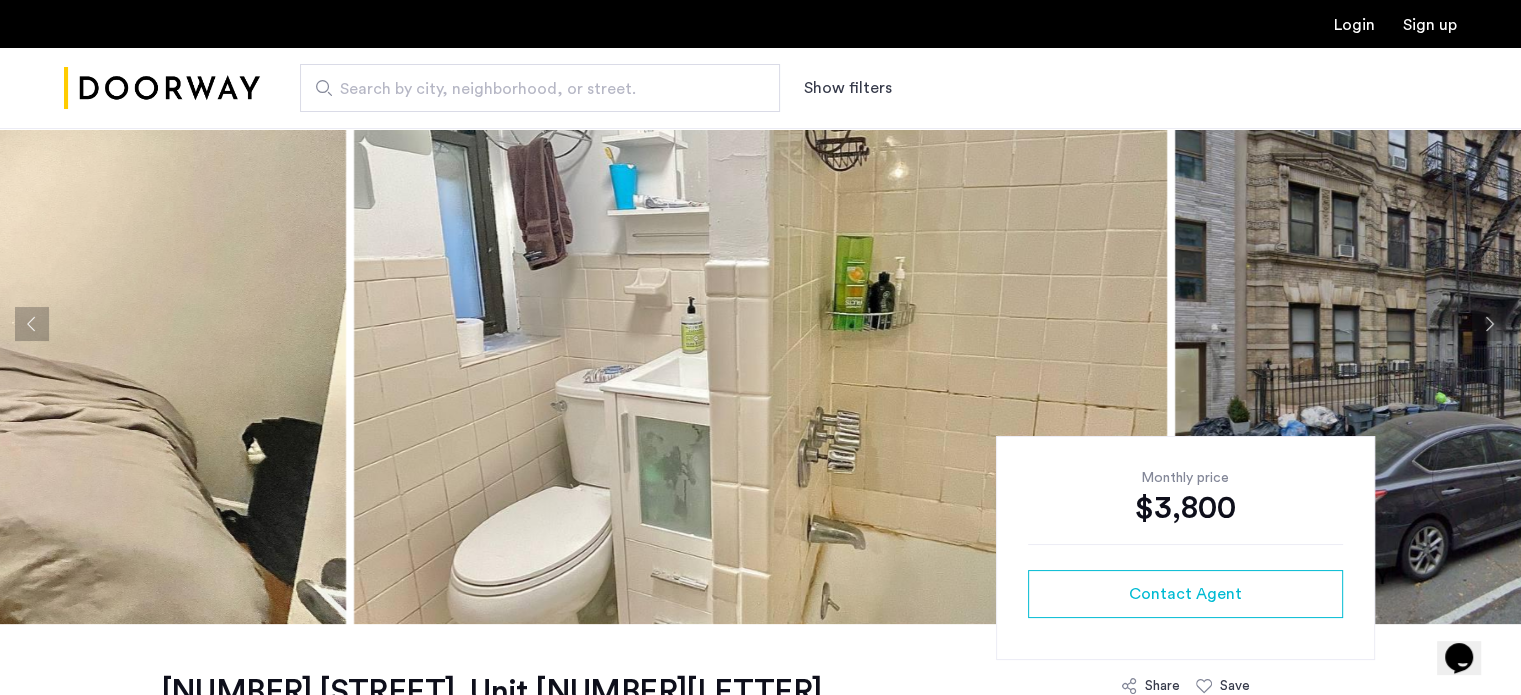 click 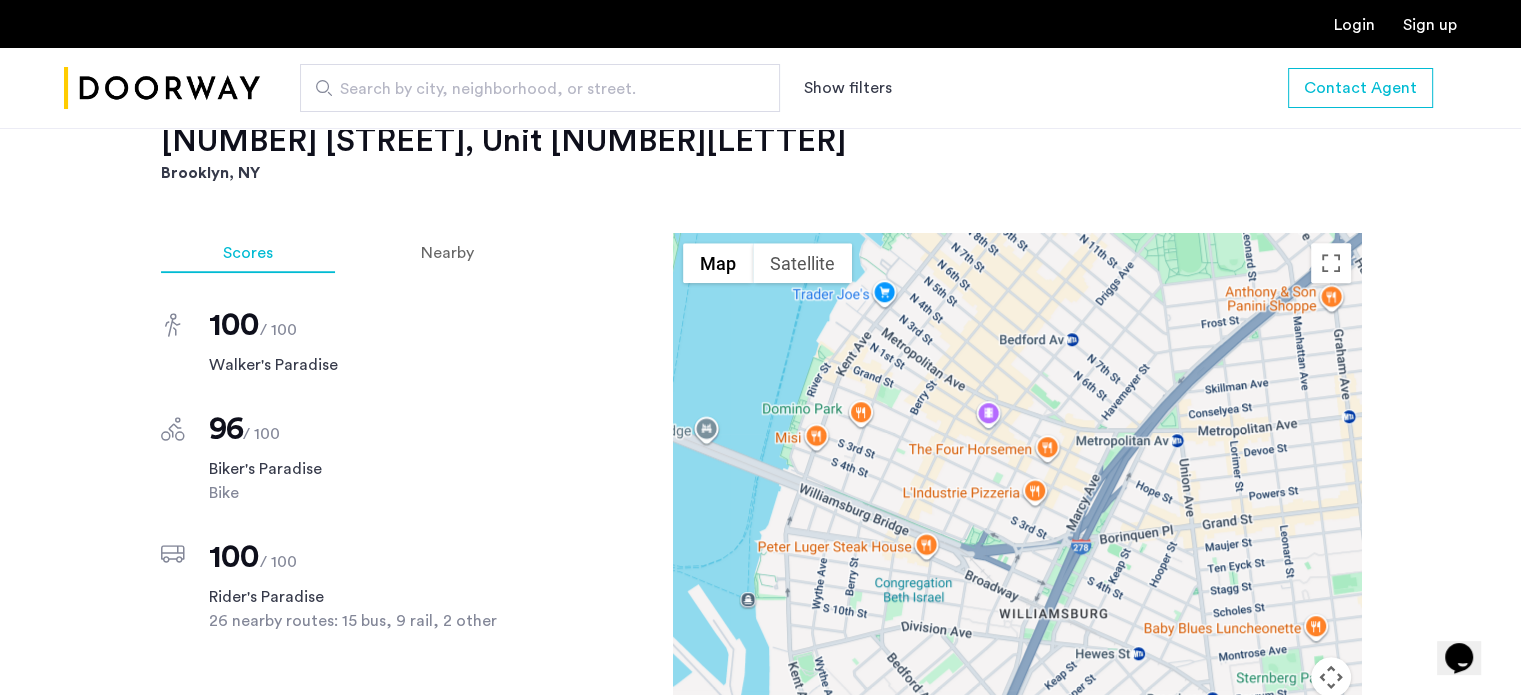 scroll, scrollTop: 1744, scrollLeft: 0, axis: vertical 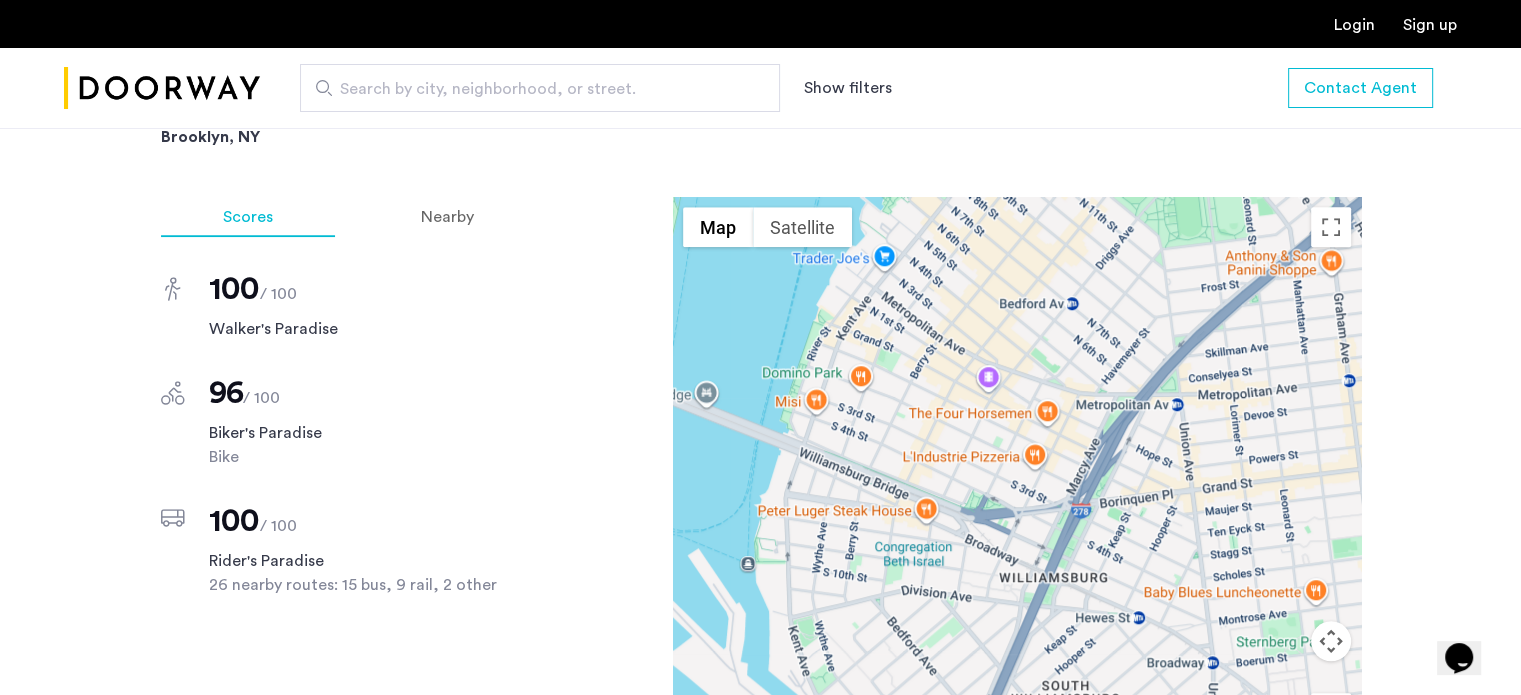 type 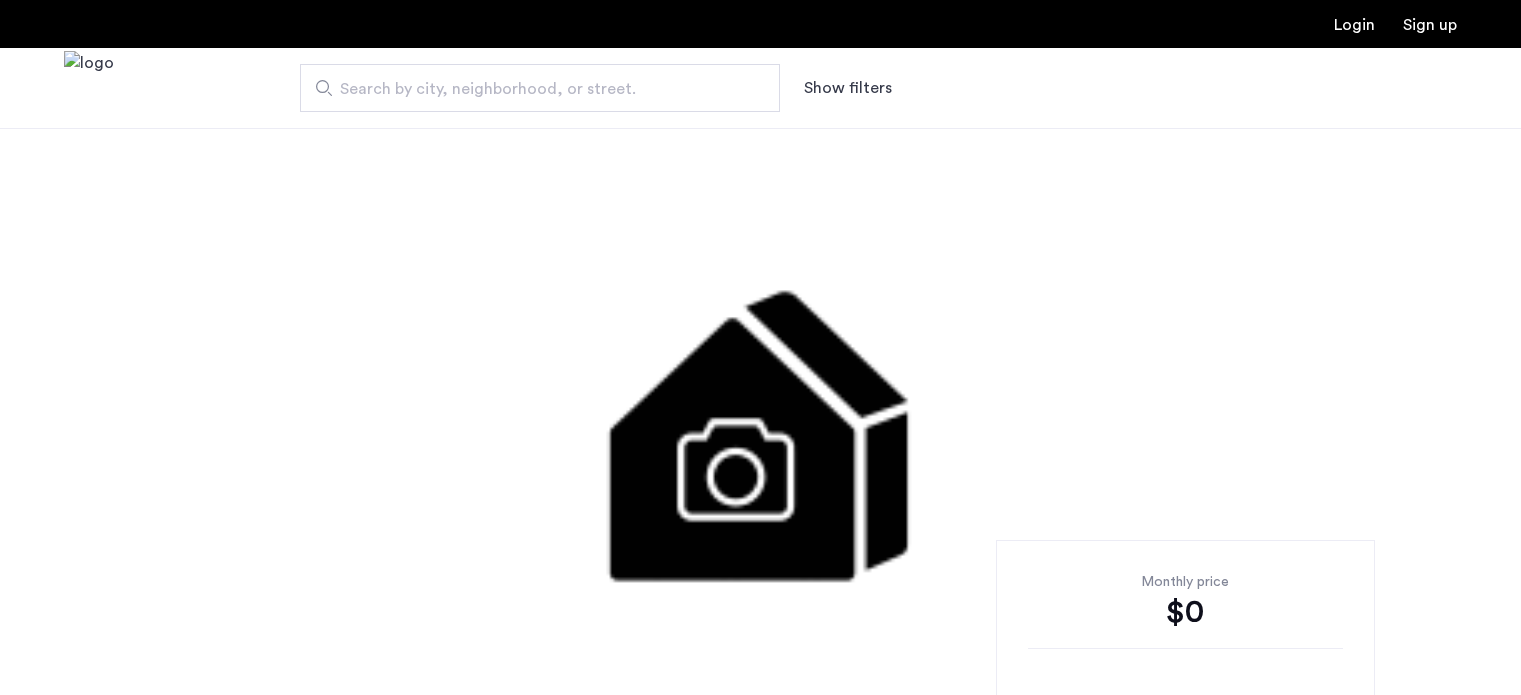 scroll, scrollTop: 0, scrollLeft: 0, axis: both 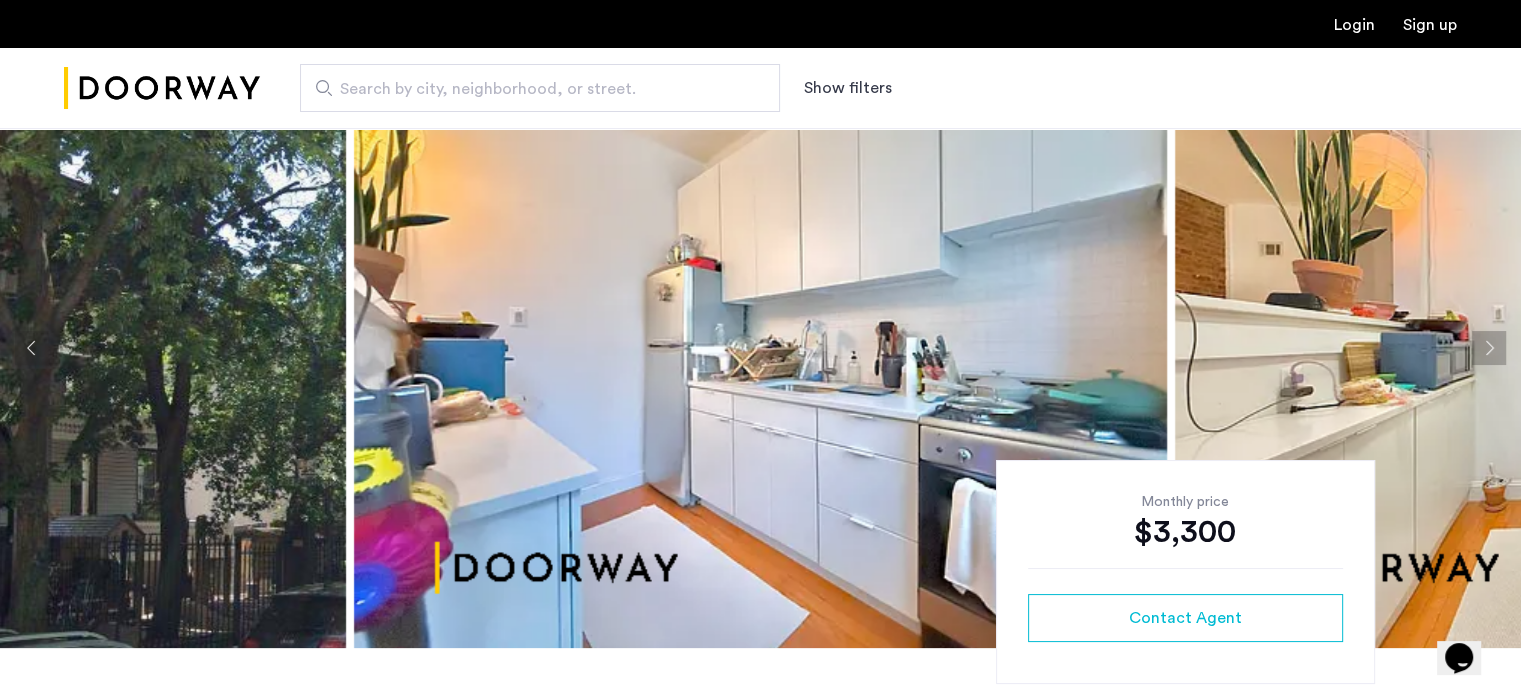 click 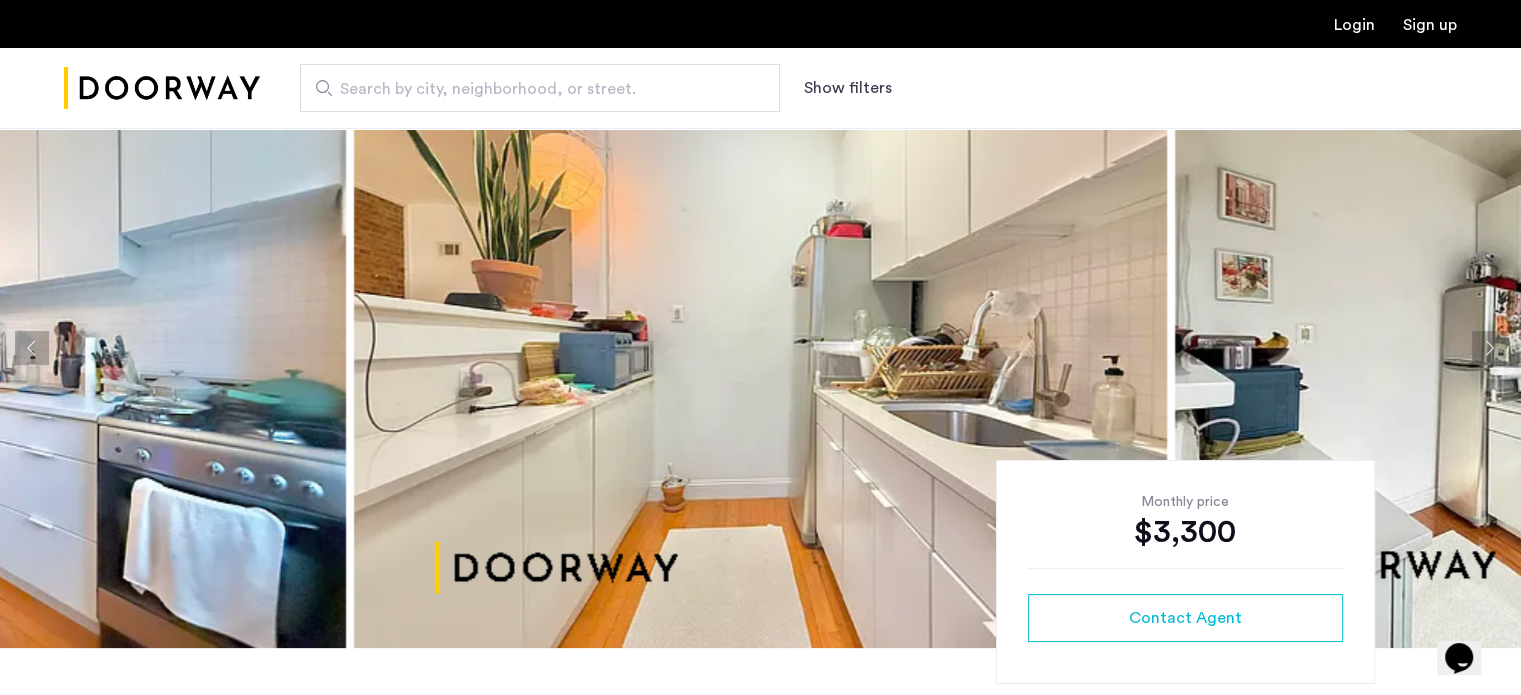 click 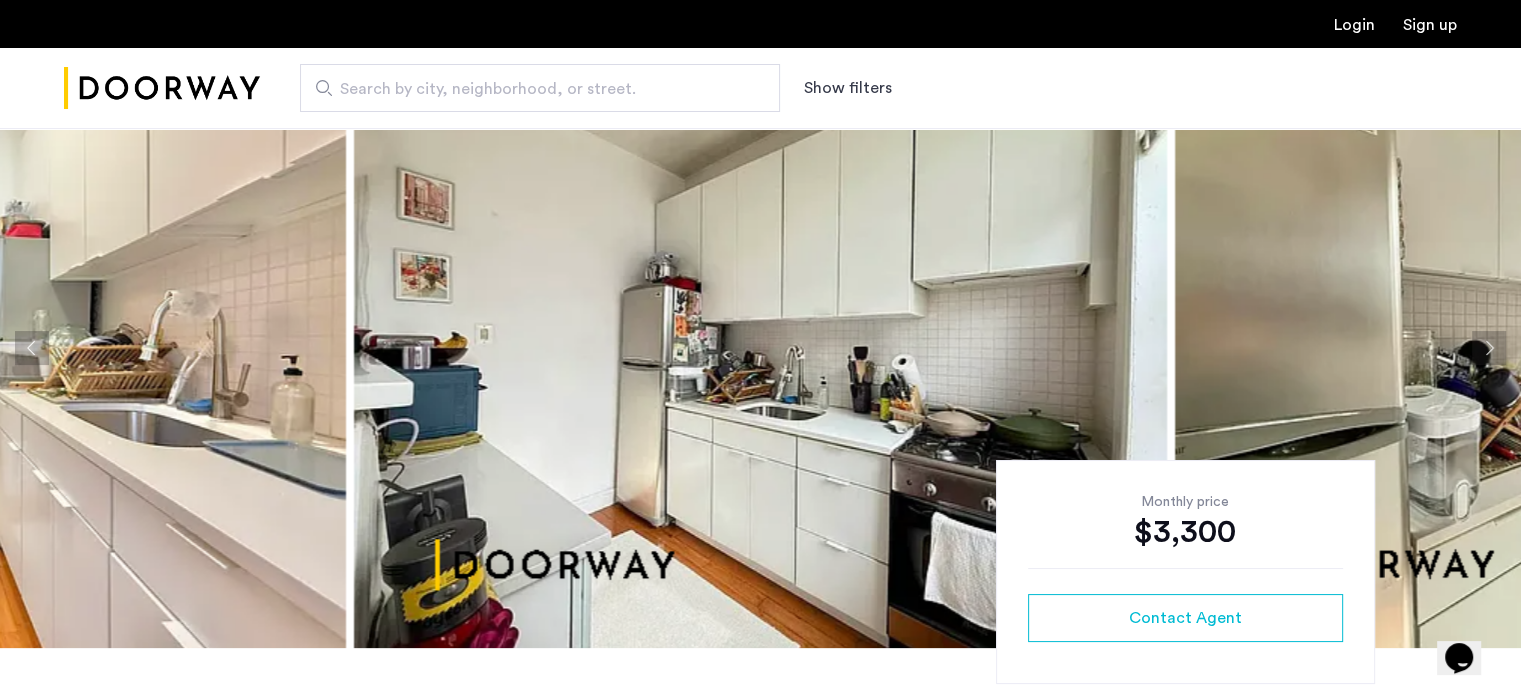 click 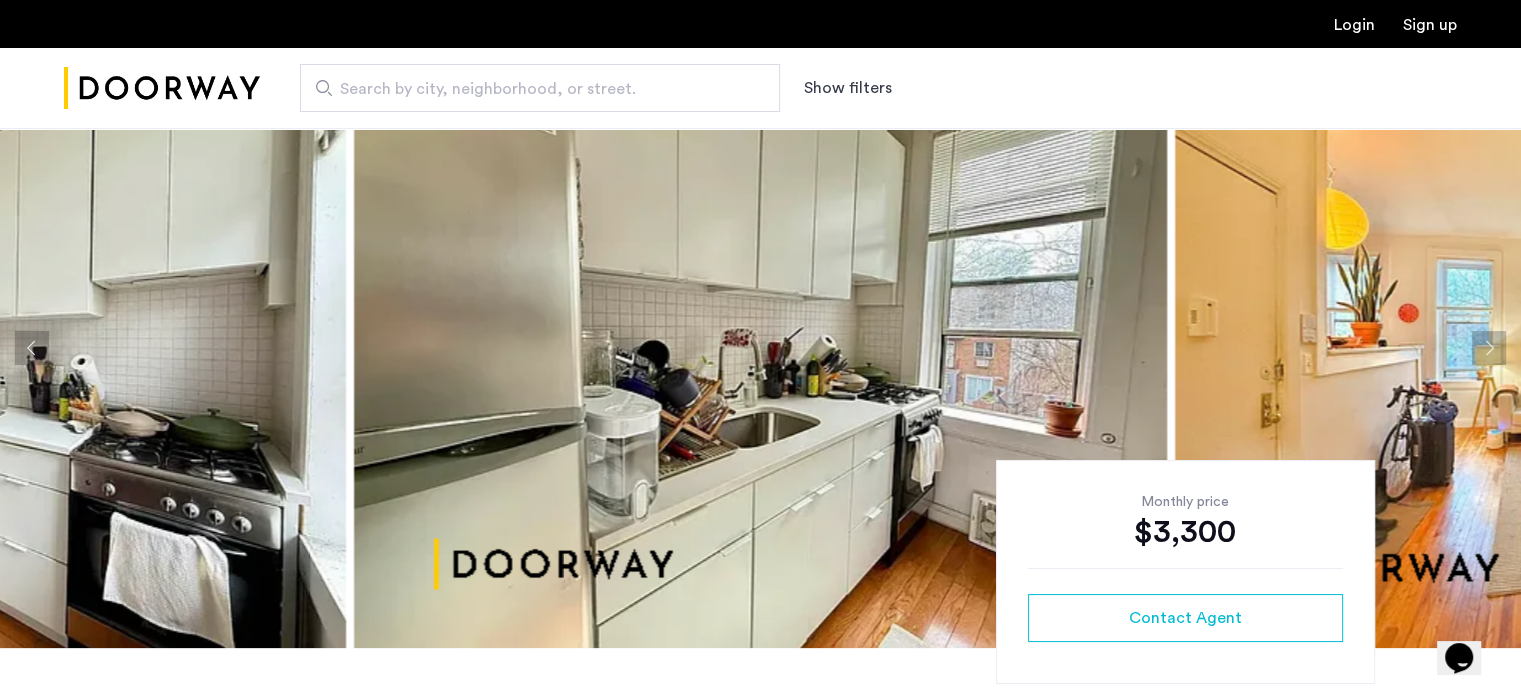click 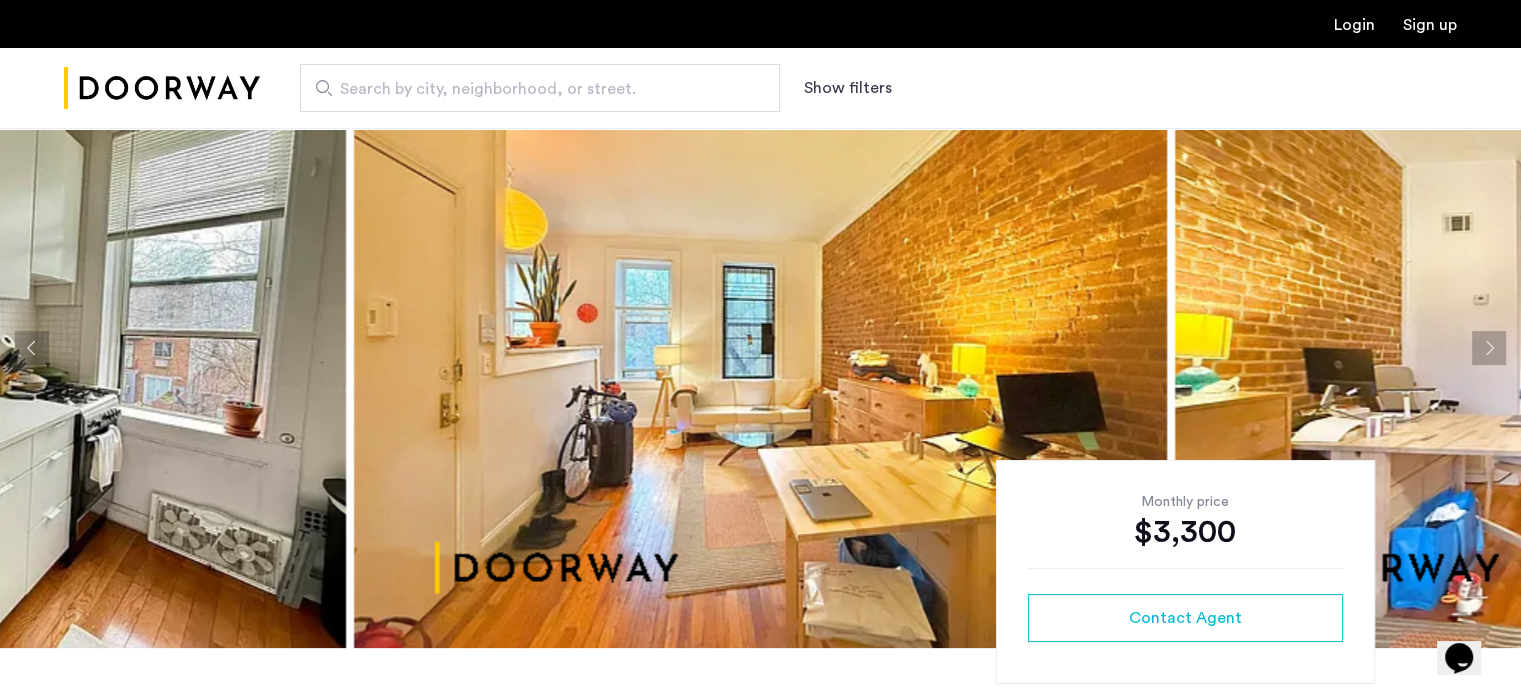 click 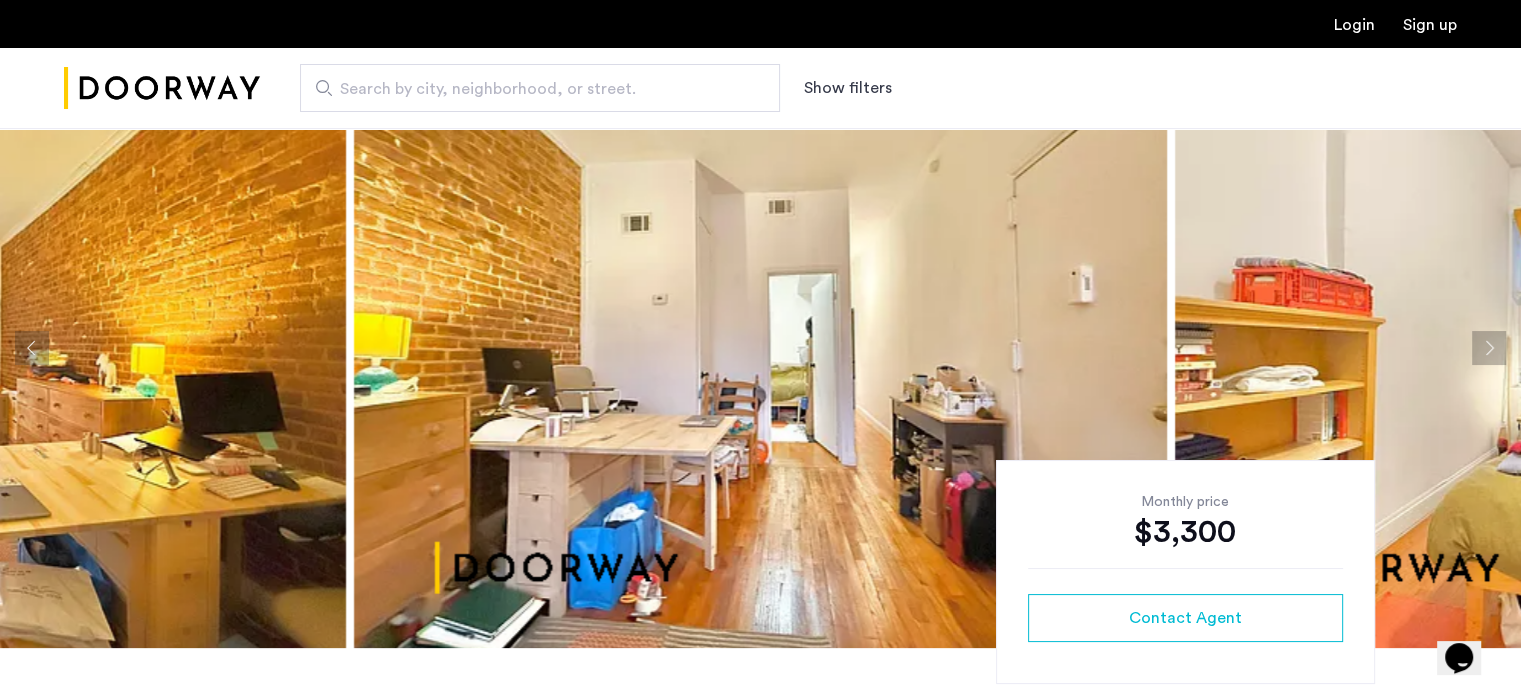 click 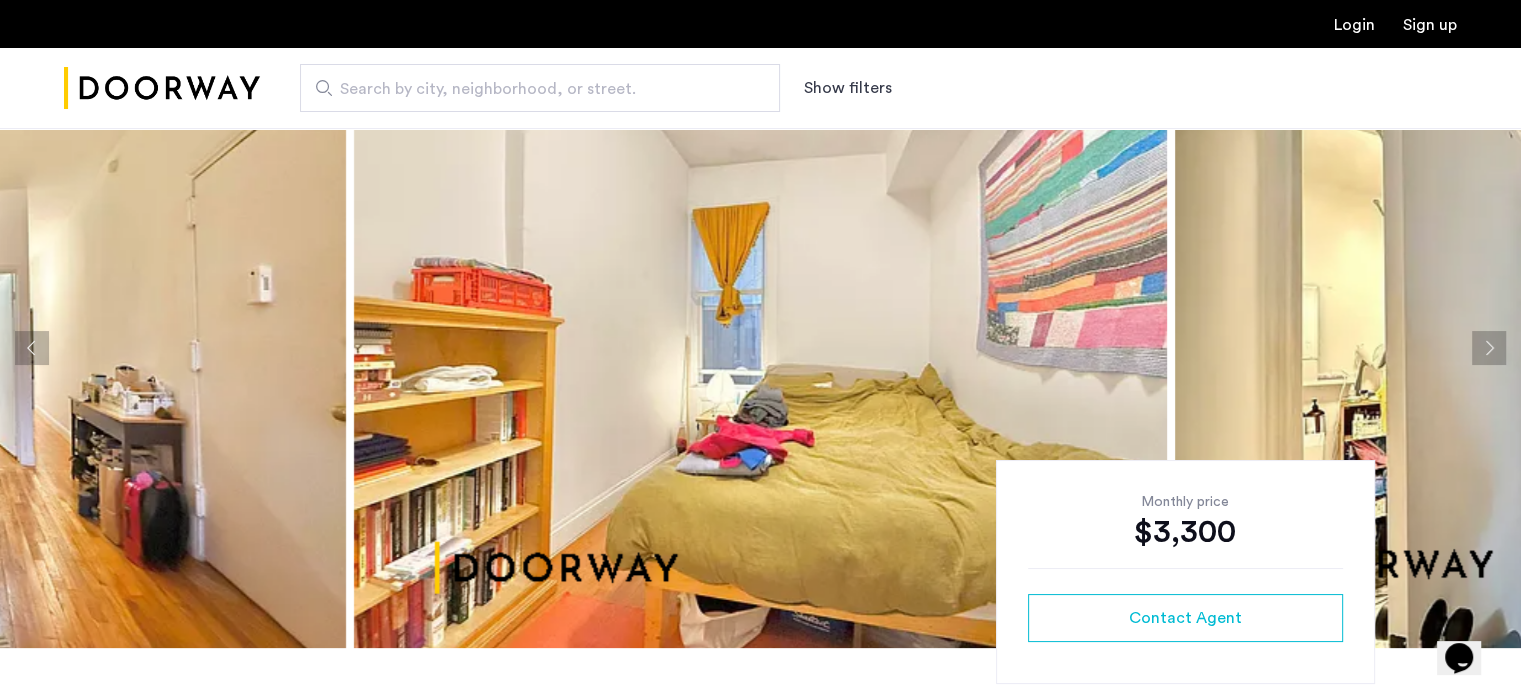 click 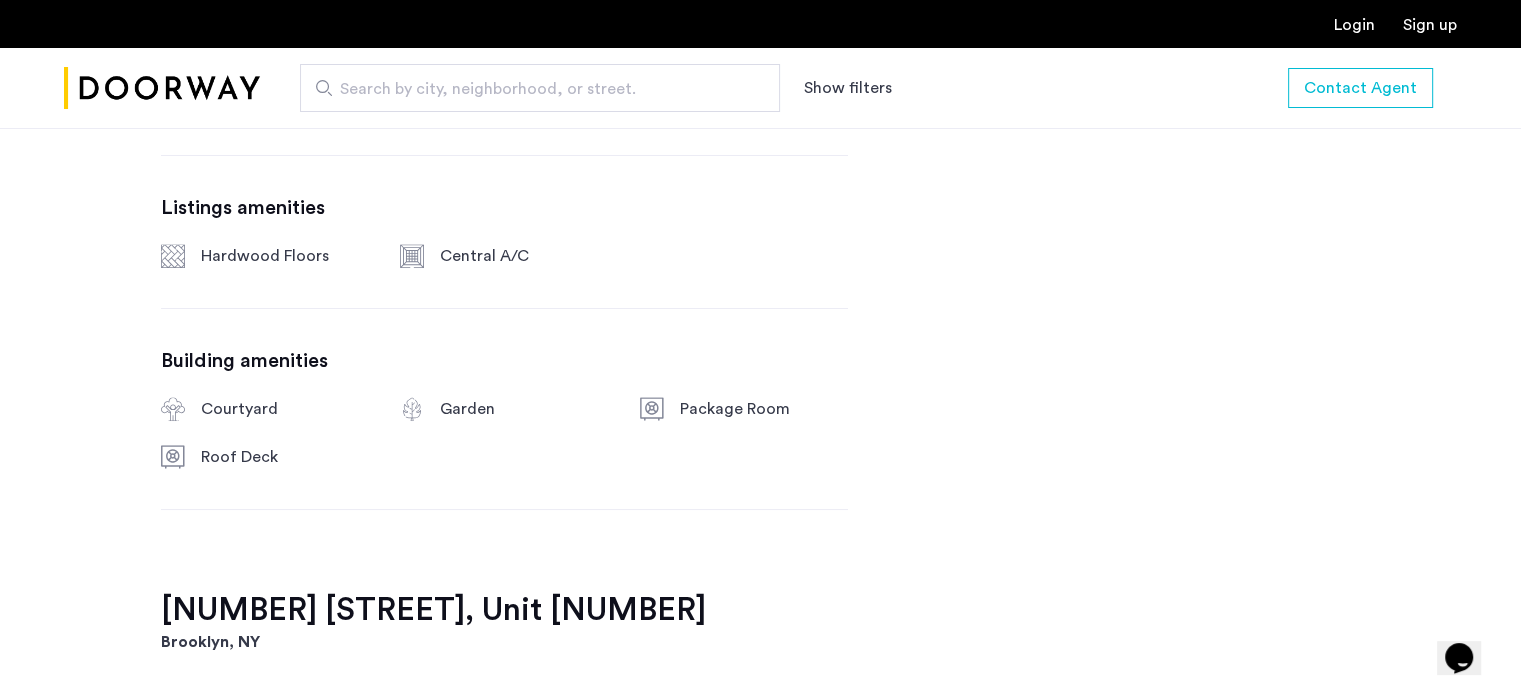 scroll, scrollTop: 1274, scrollLeft: 0, axis: vertical 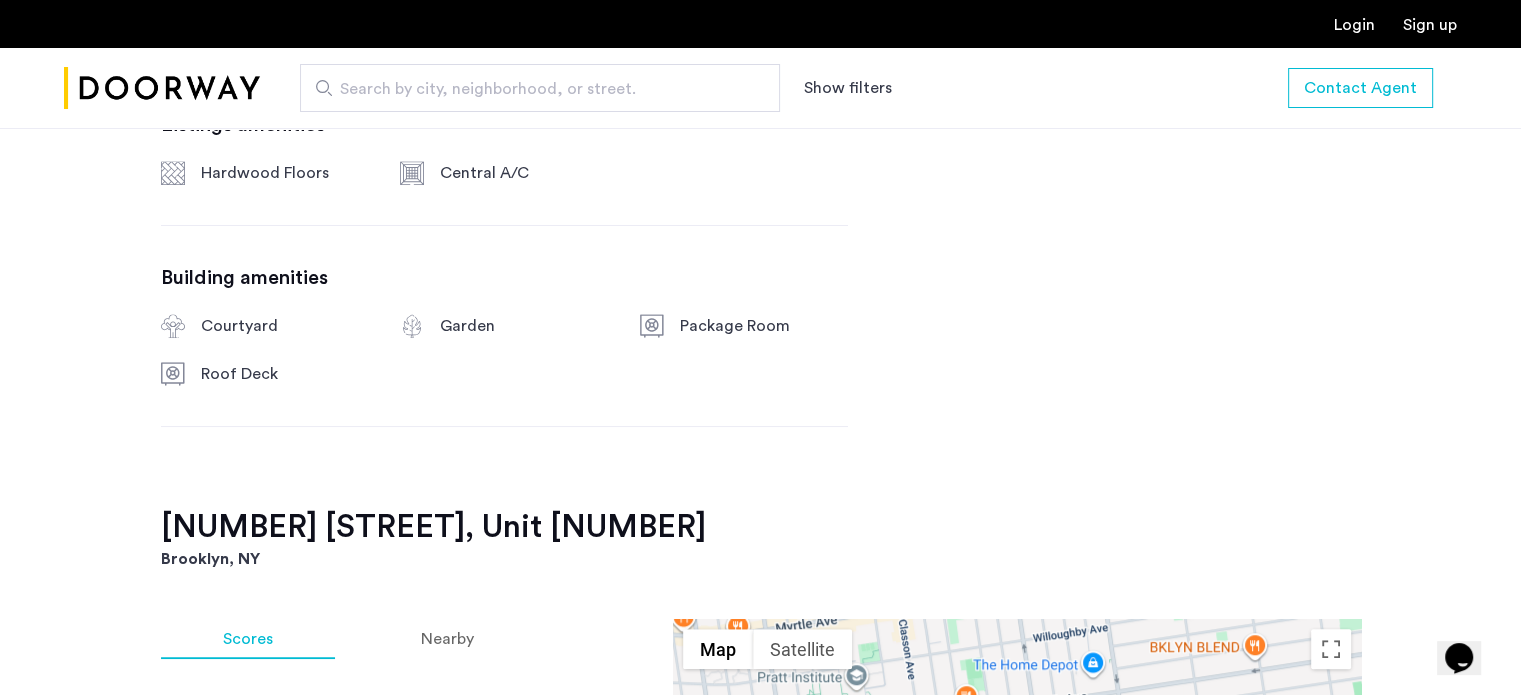 type 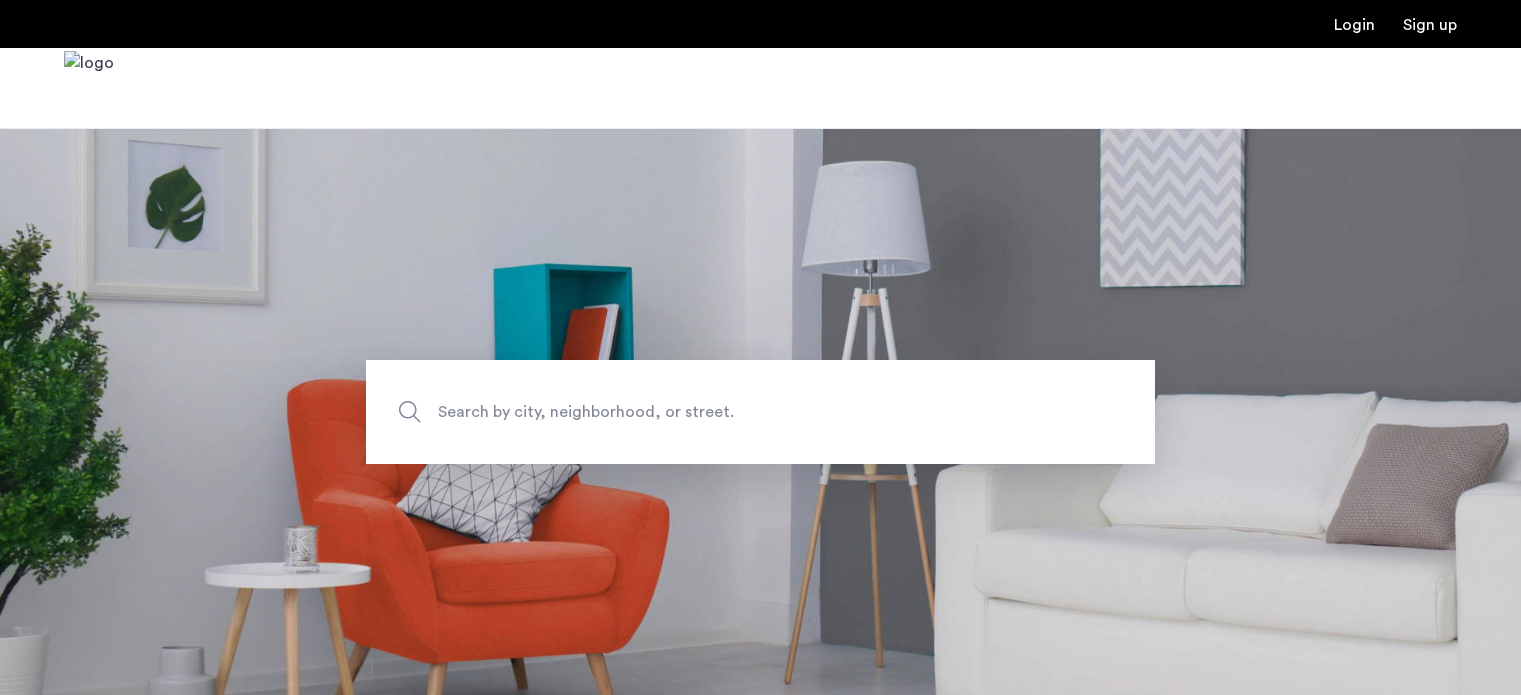 scroll, scrollTop: 0, scrollLeft: 0, axis: both 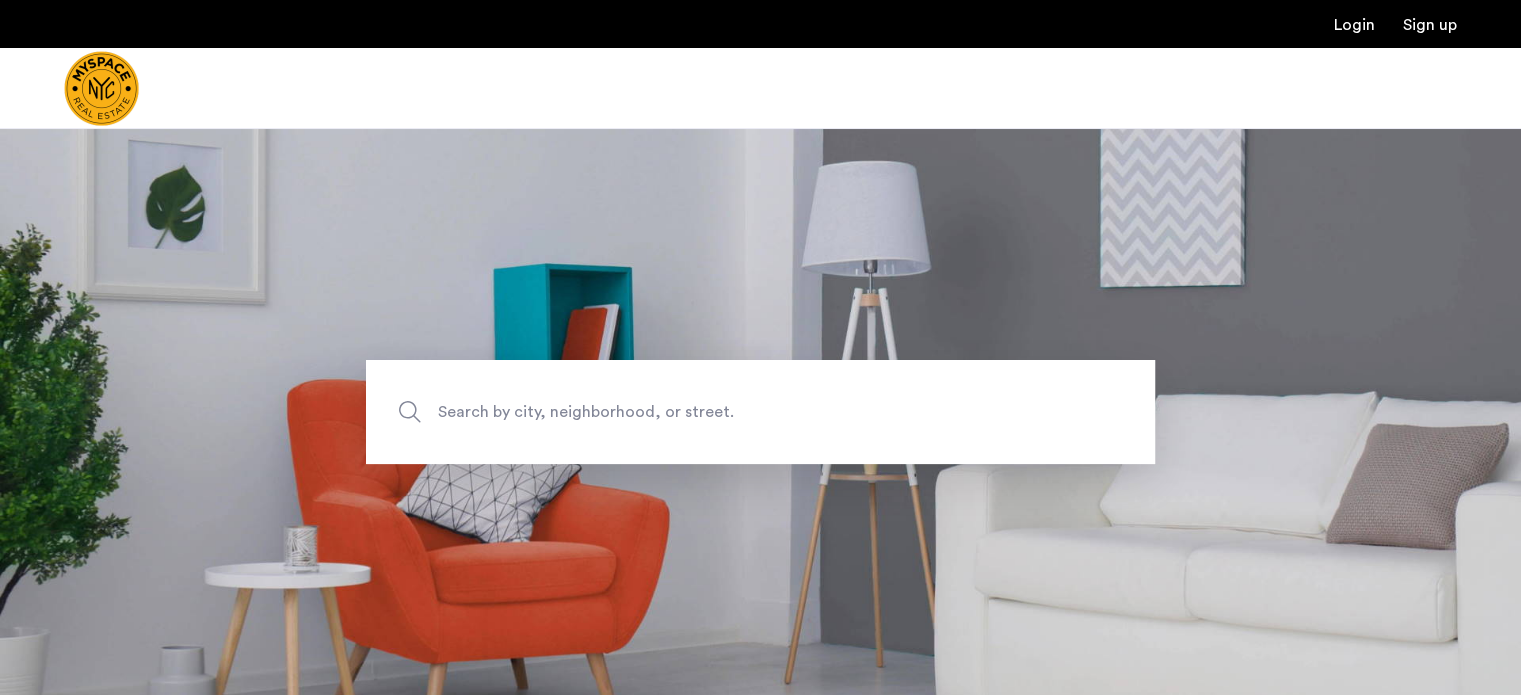 click on "Search by city, neighborhood, or street." 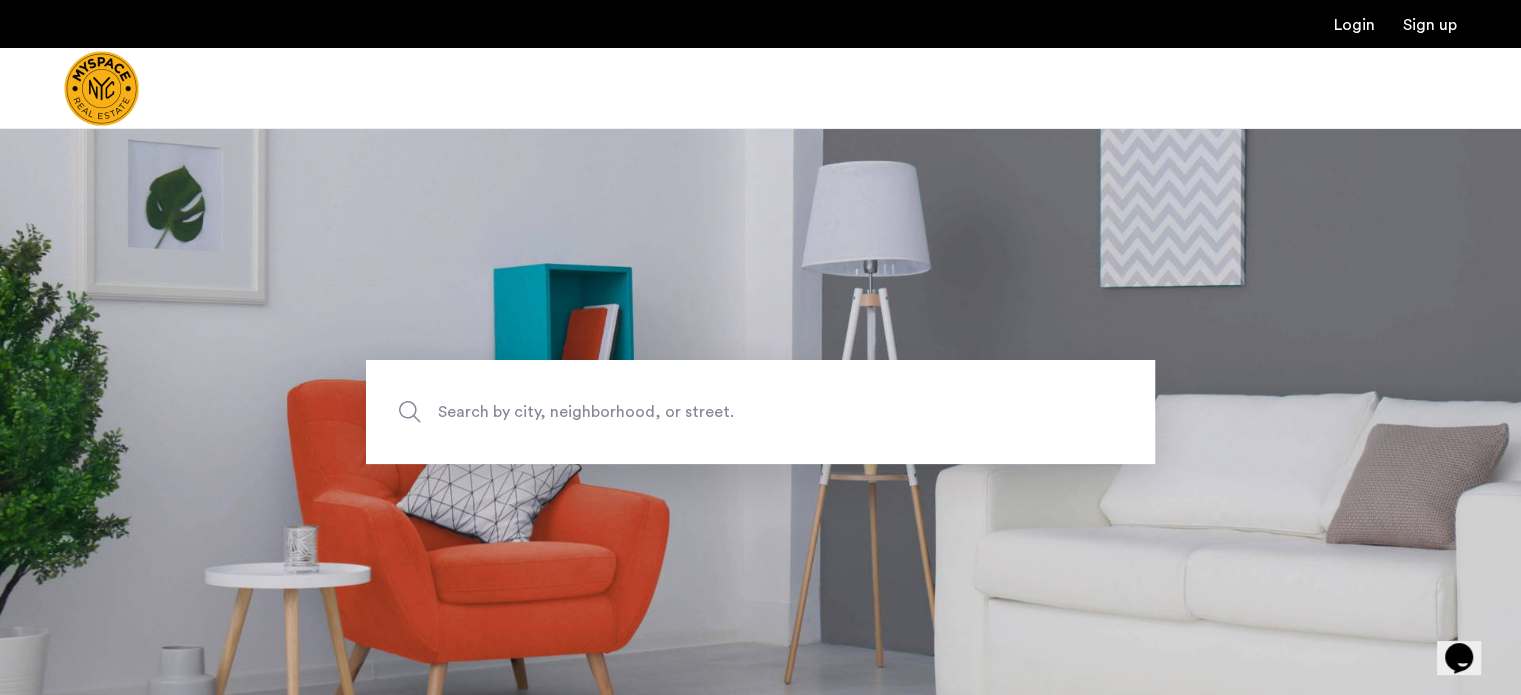 scroll, scrollTop: 0, scrollLeft: 0, axis: both 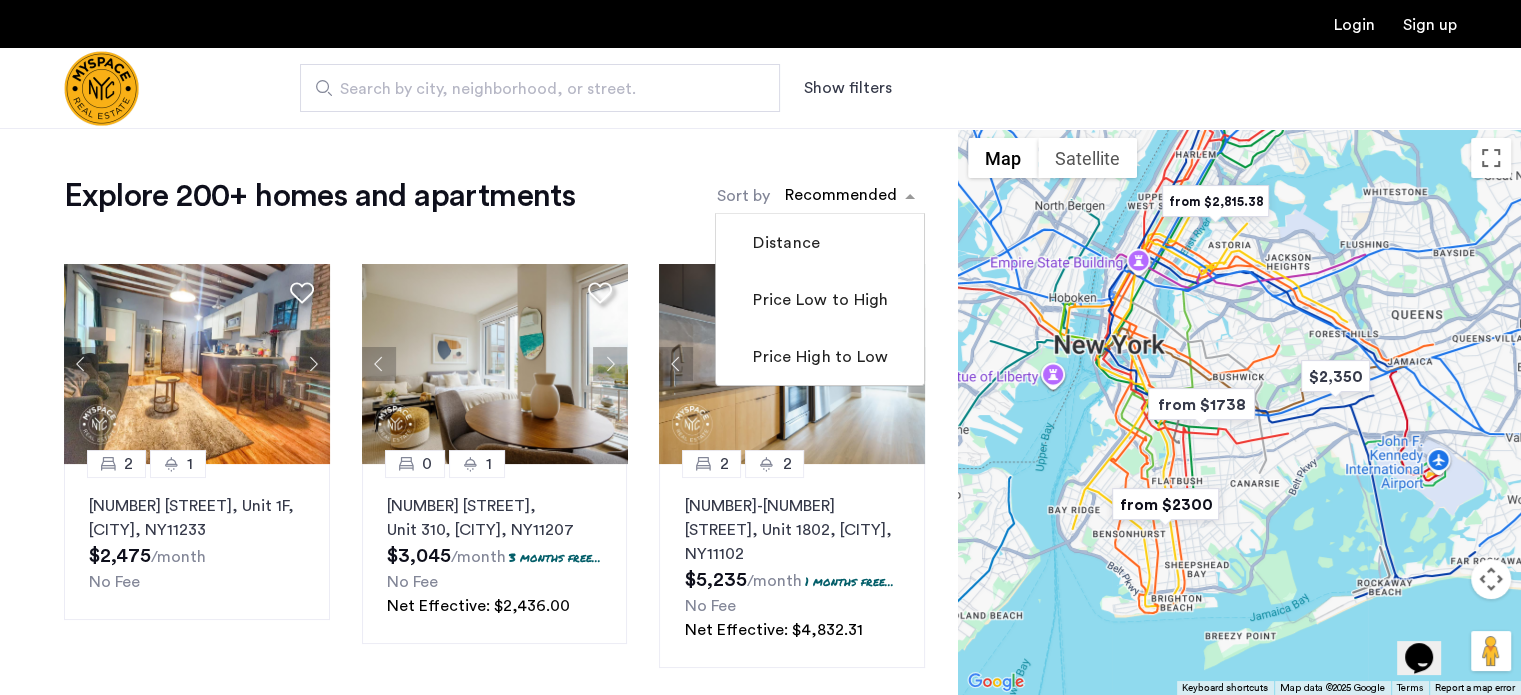 click 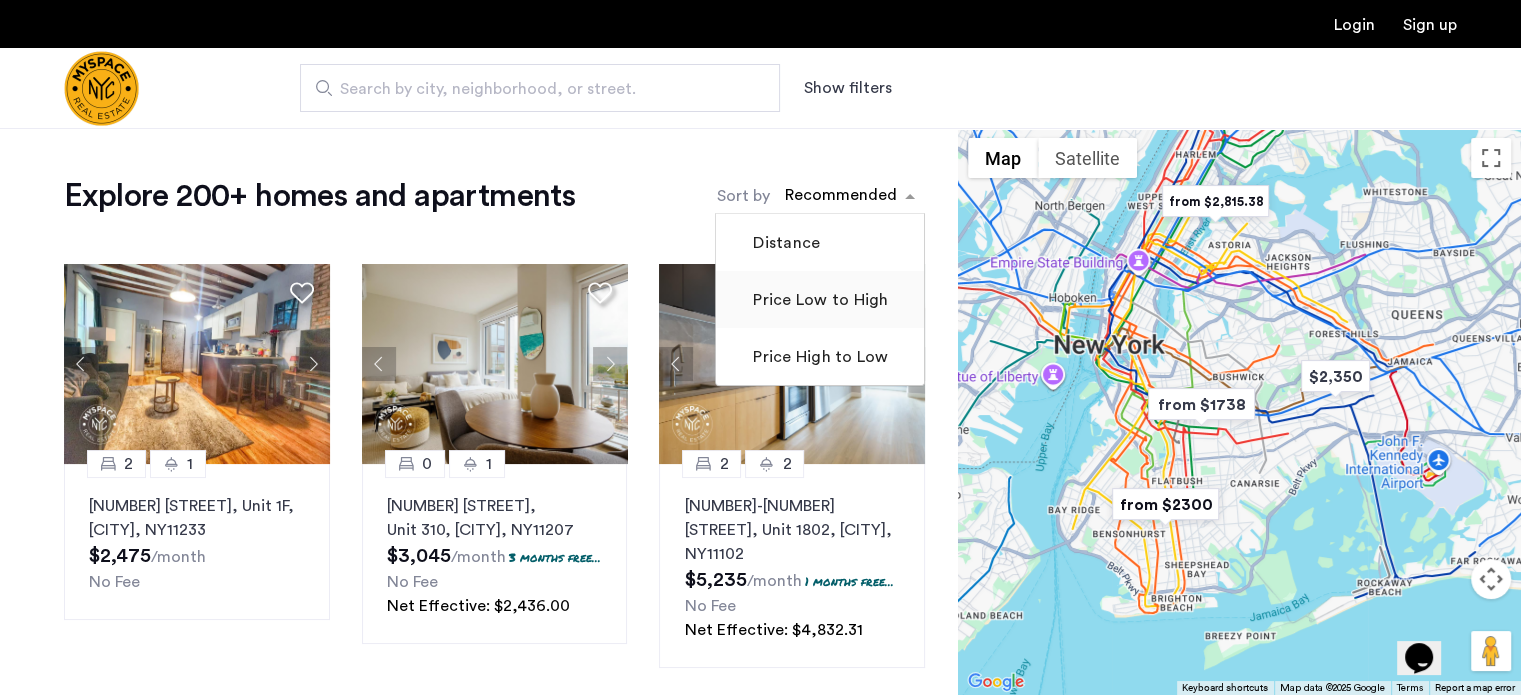 click on "Price Low to High" at bounding box center (818, 300) 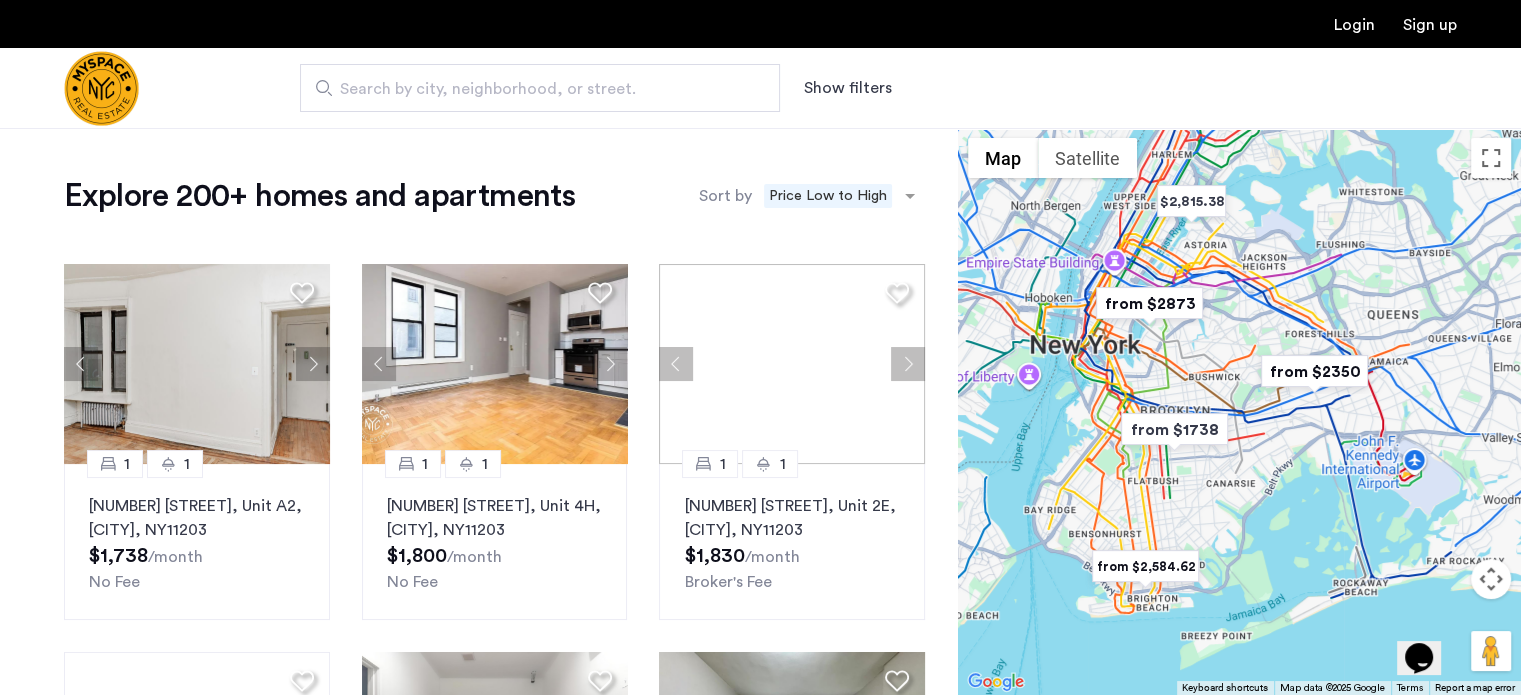 click on "Show filters" at bounding box center [848, 88] 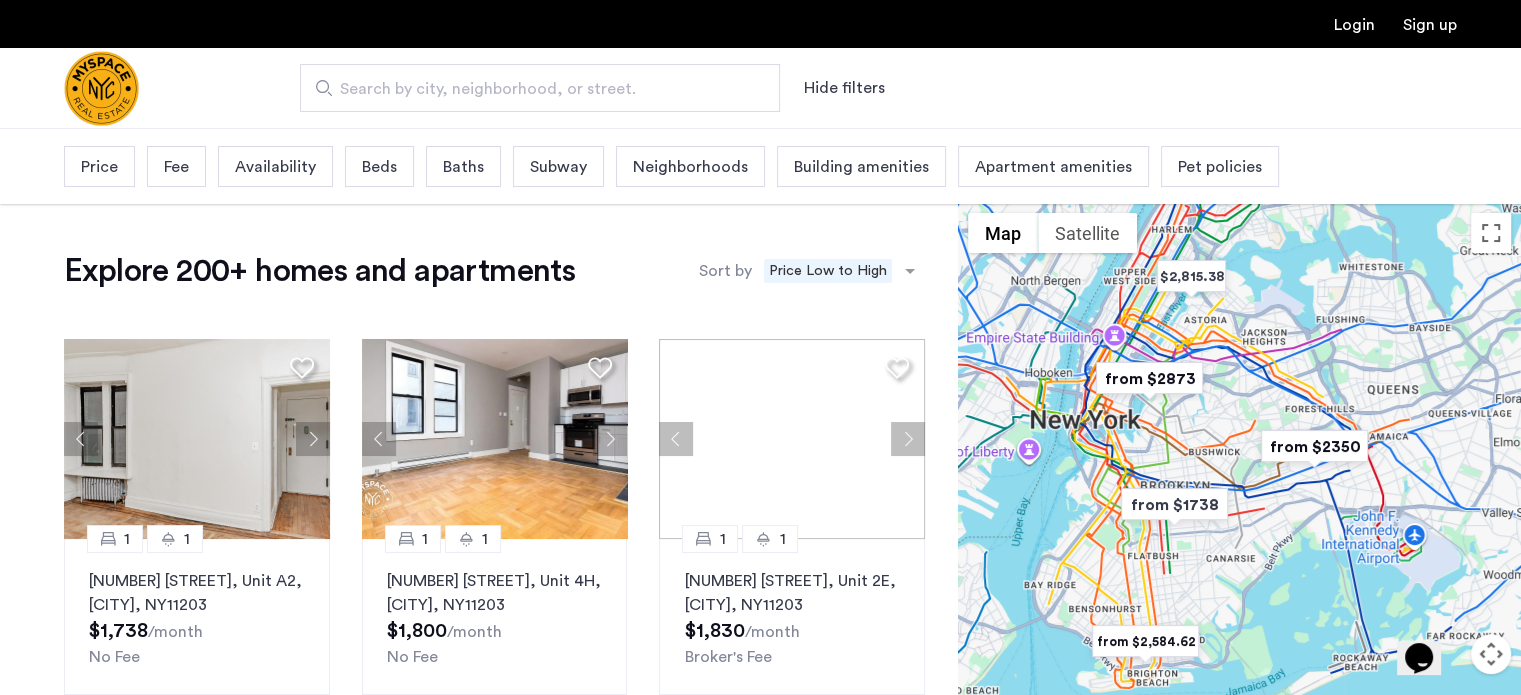 click on "Price" at bounding box center [99, 167] 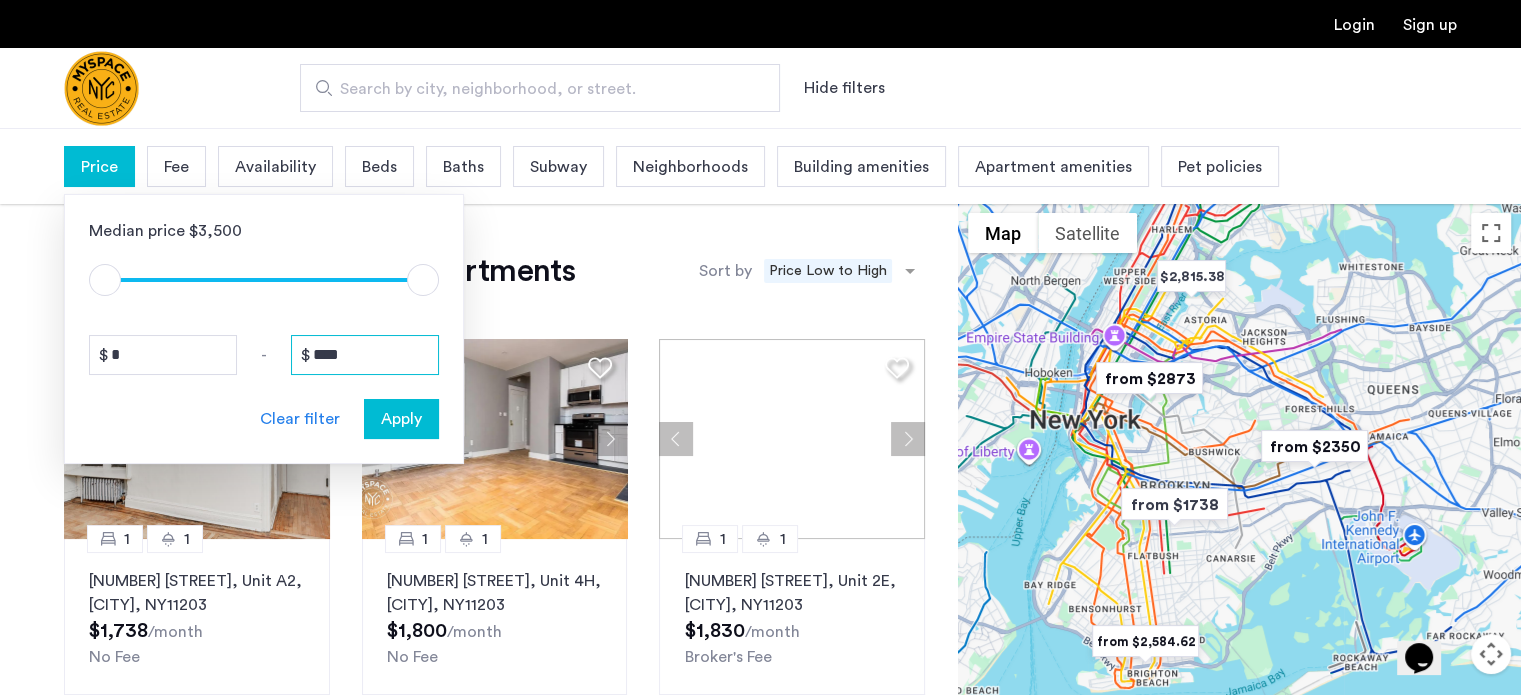 click on "****" at bounding box center [365, 355] 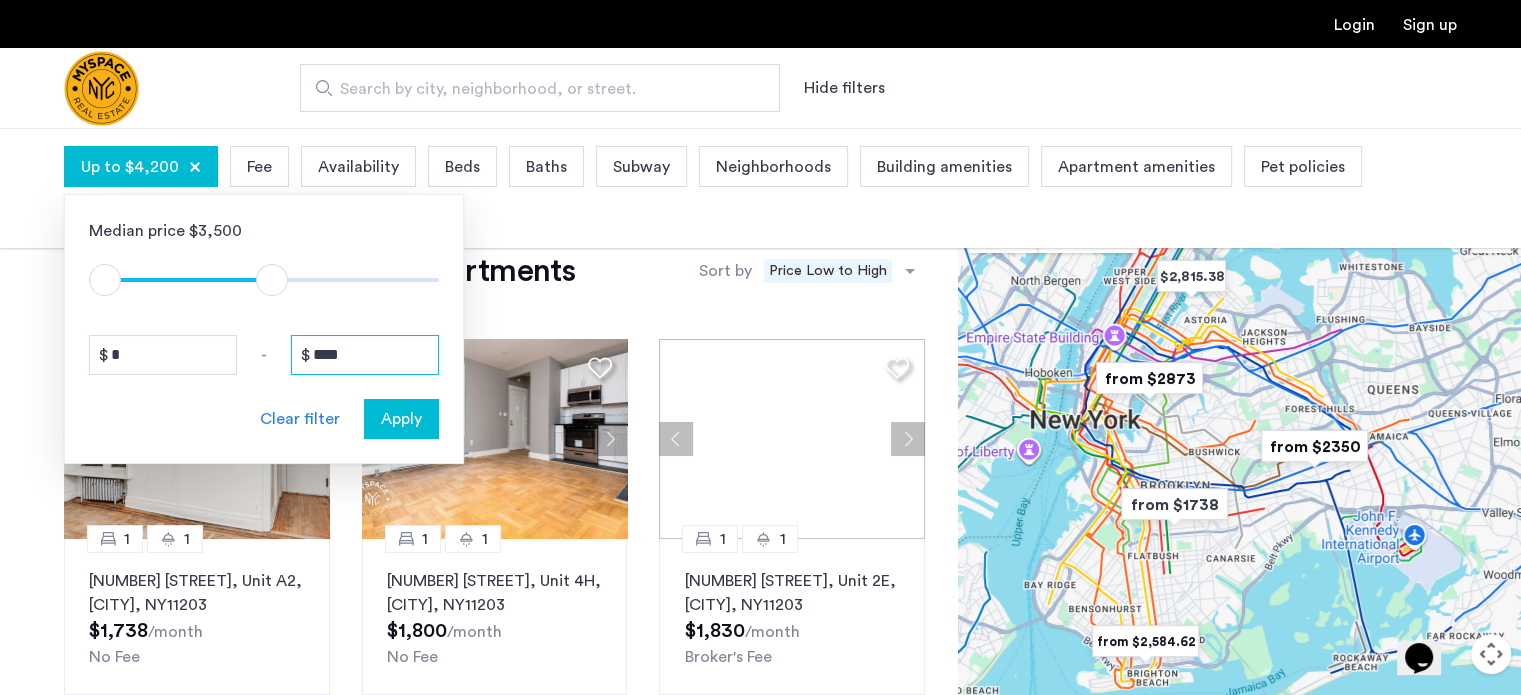 type on "****" 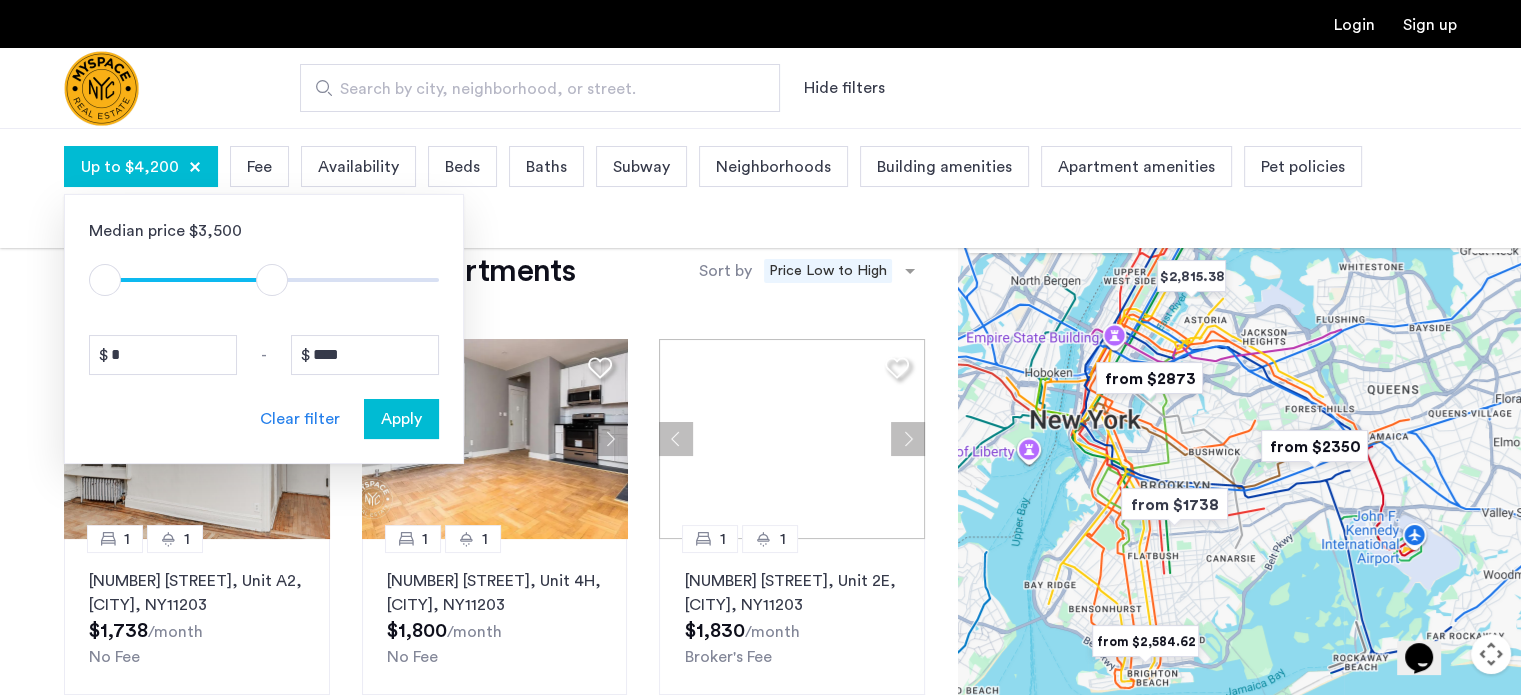 click on "Median price $3,500  $1 $8000 $1 $4201 $1 - $1 * - **** Clear filter Apply" at bounding box center (264, 329) 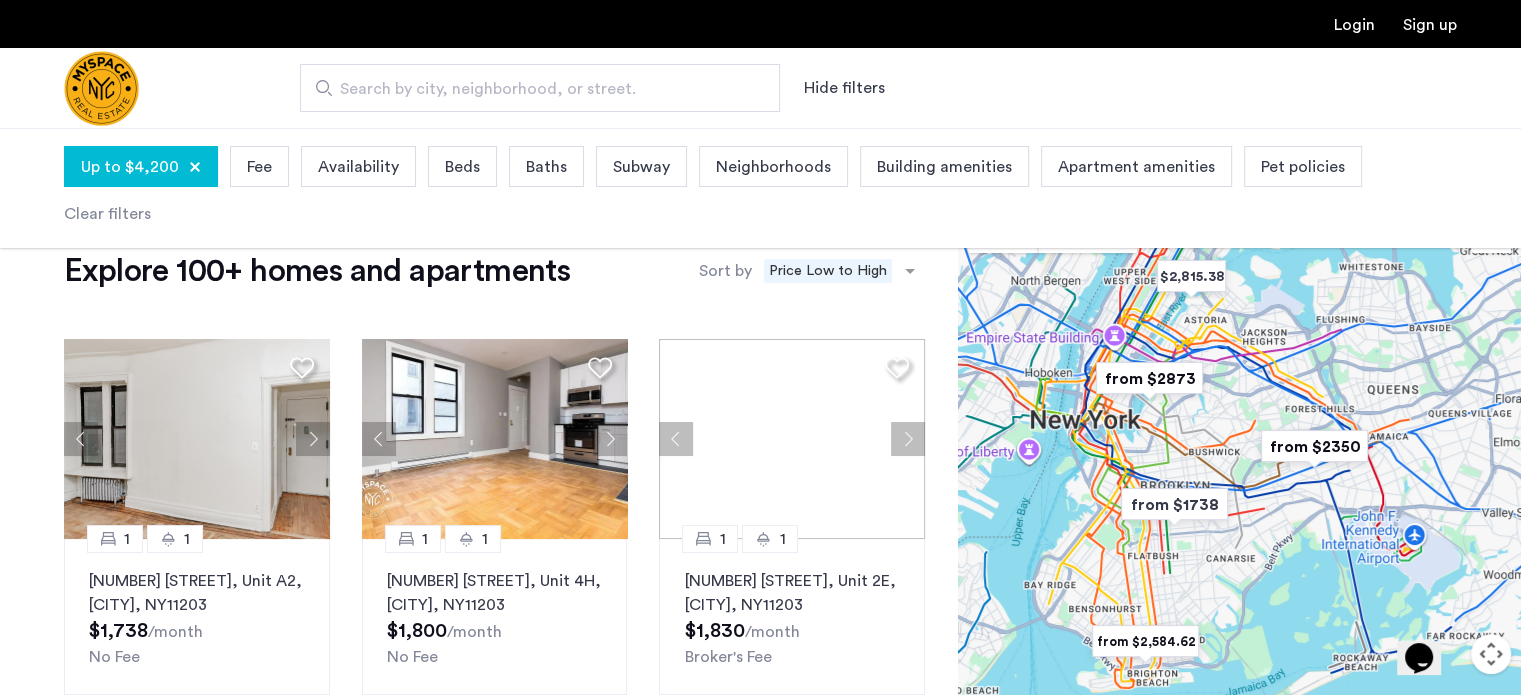 click on "Beds" at bounding box center [462, 166] 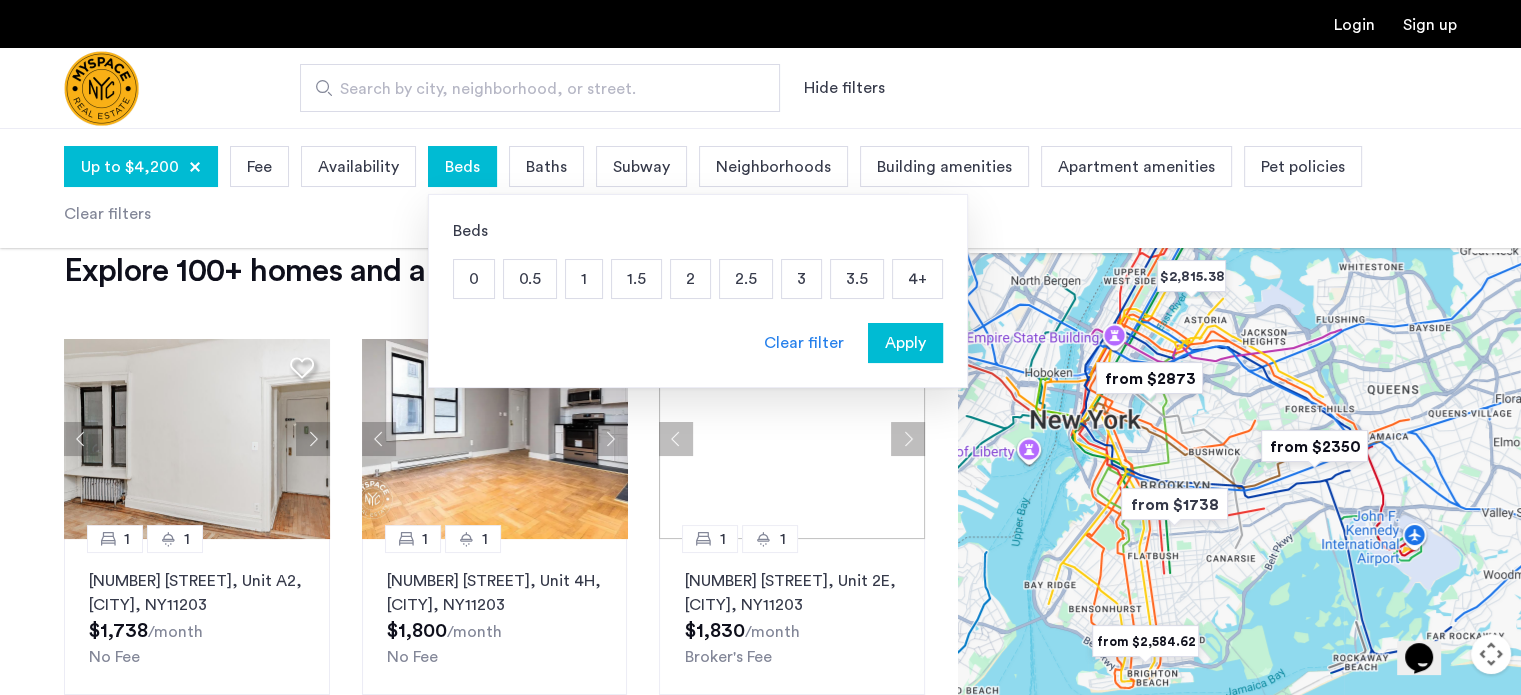 click on "1" at bounding box center [584, 279] 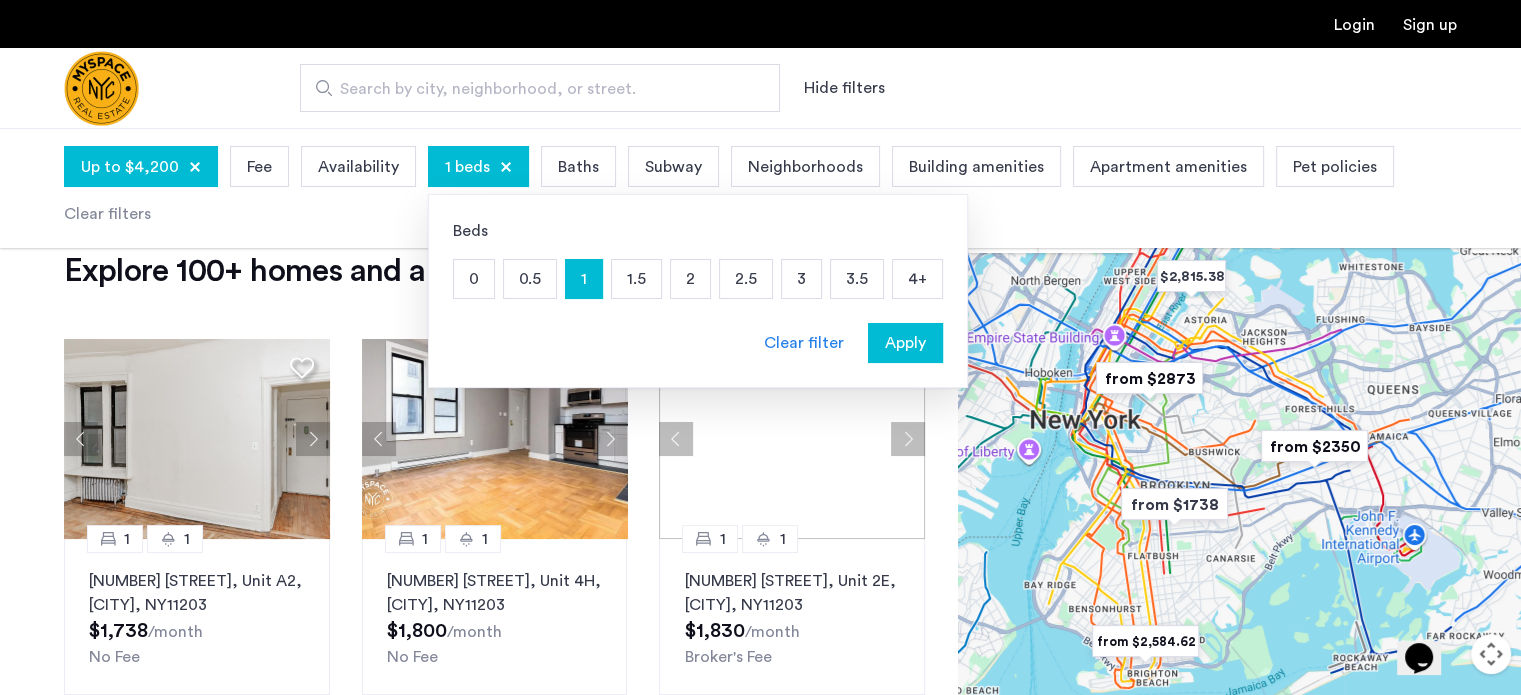 click on "1" at bounding box center [584, 279] 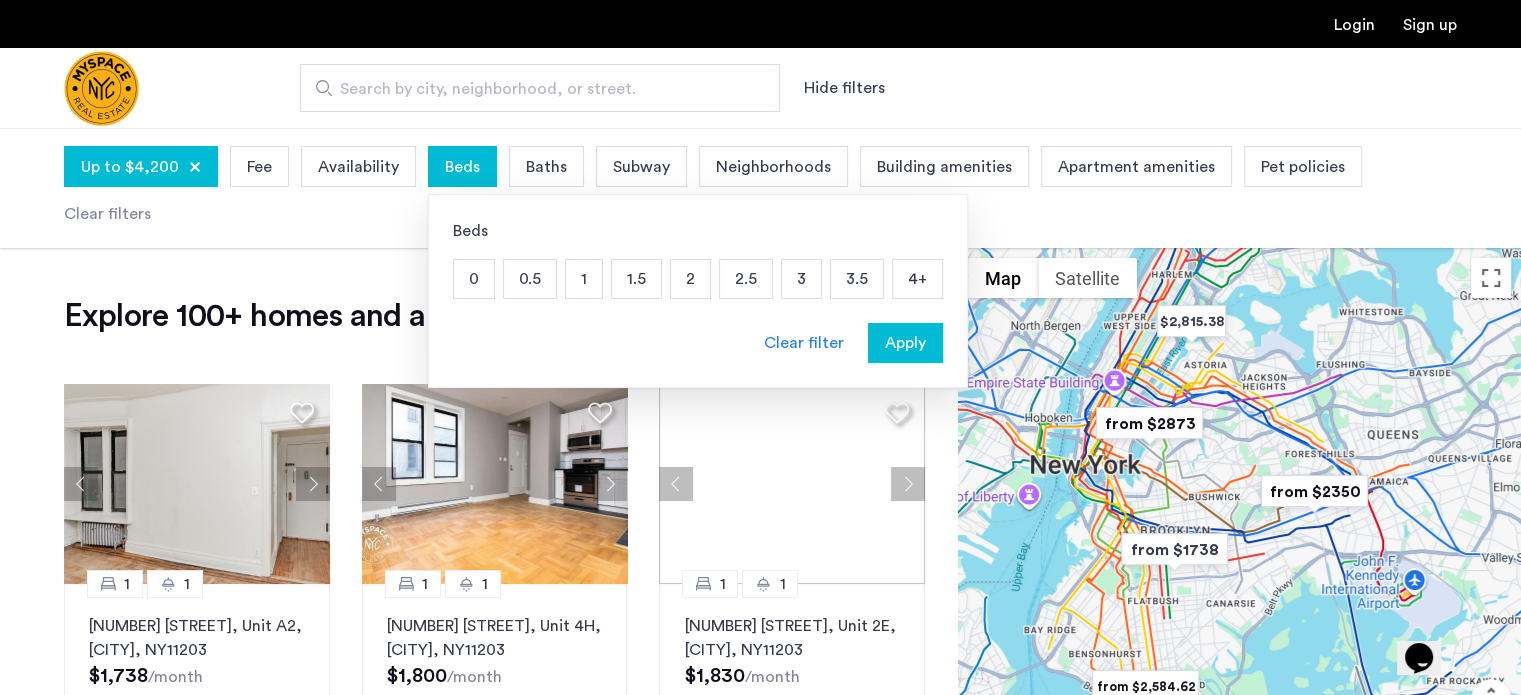 click on "1.5" at bounding box center [636, 279] 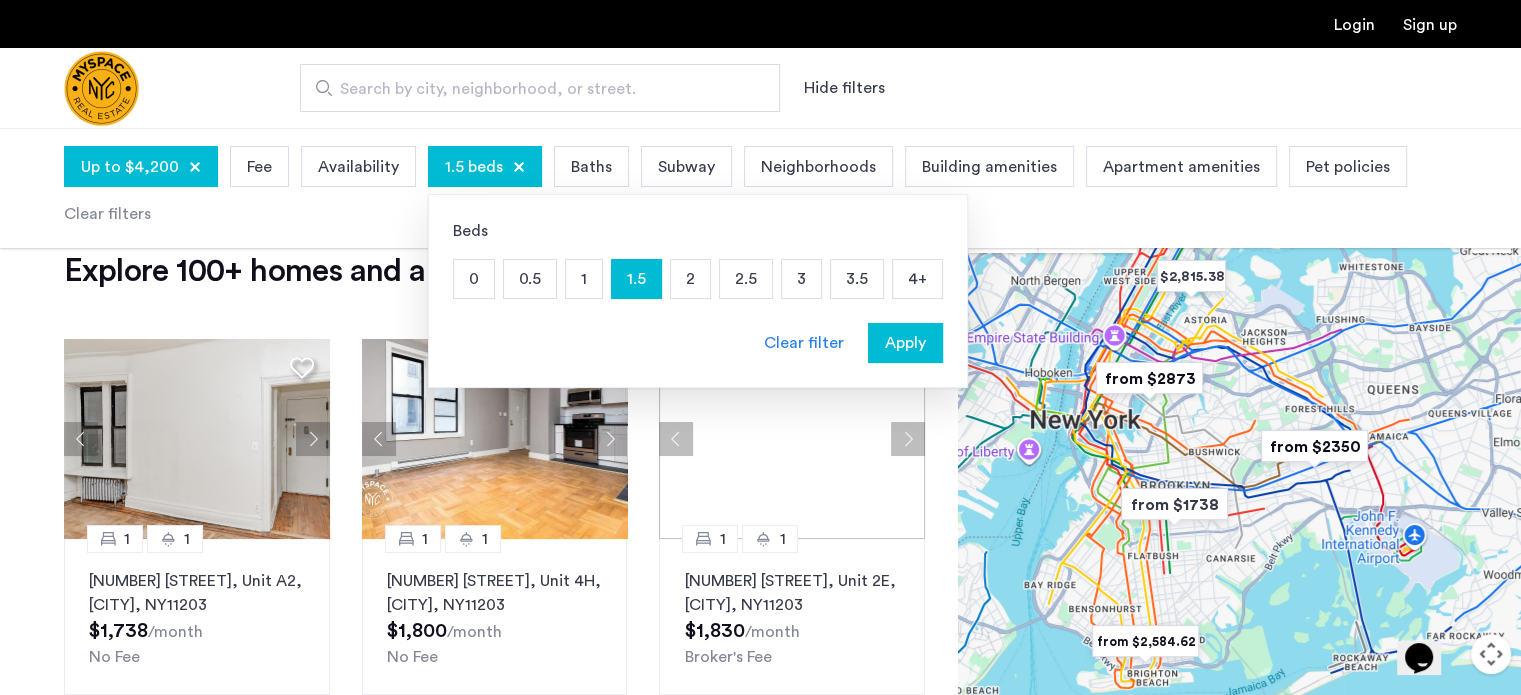 click on "2" at bounding box center (690, 279) 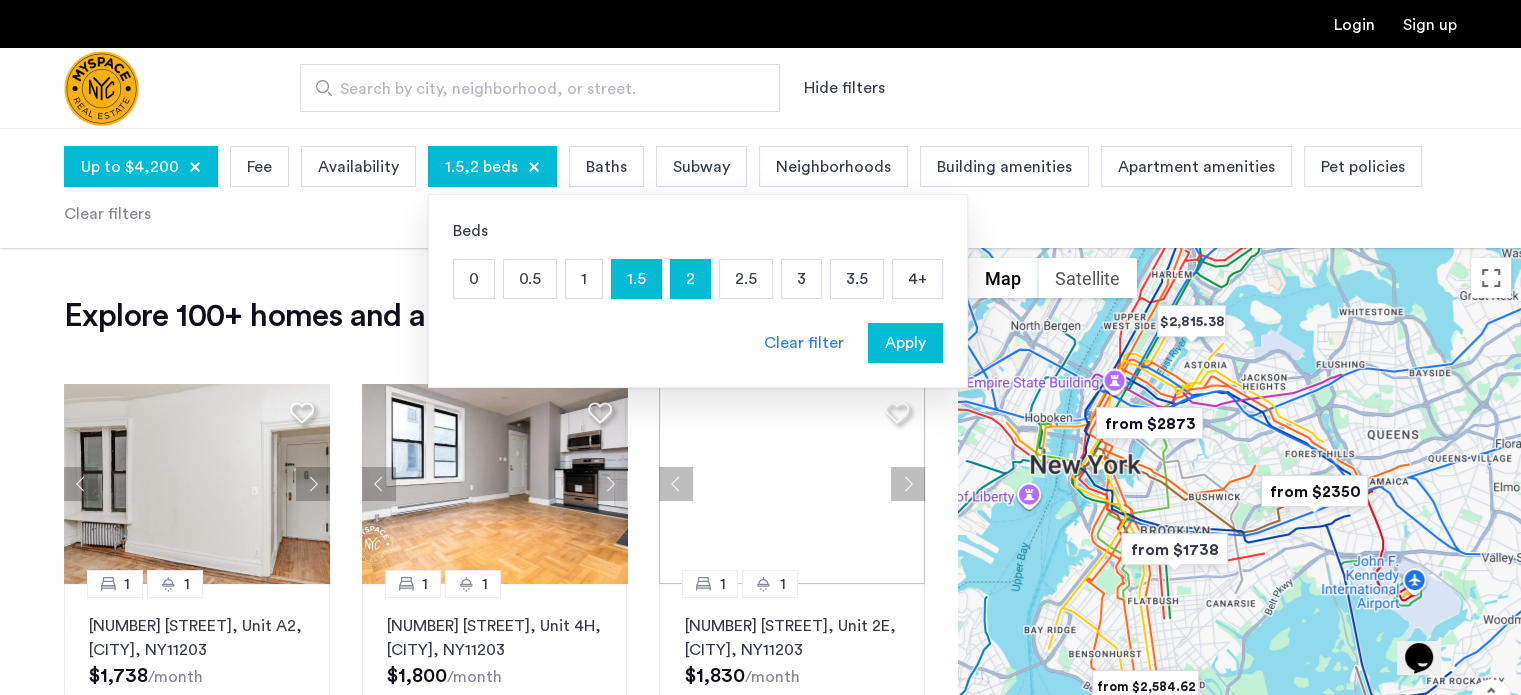 click on "Apply" at bounding box center (905, 343) 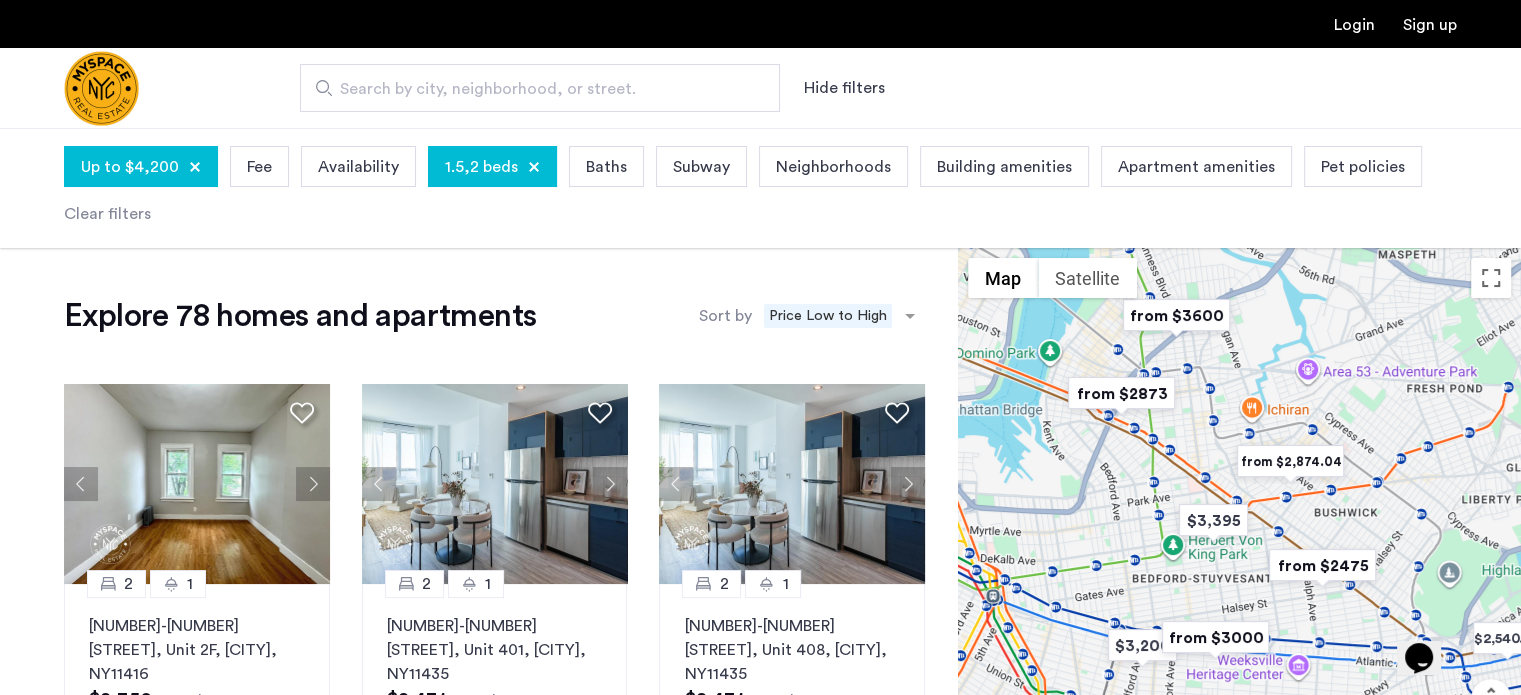 drag, startPoint x: 1098, startPoint y: 391, endPoint x: 1131, endPoint y: 458, distance: 74.68601 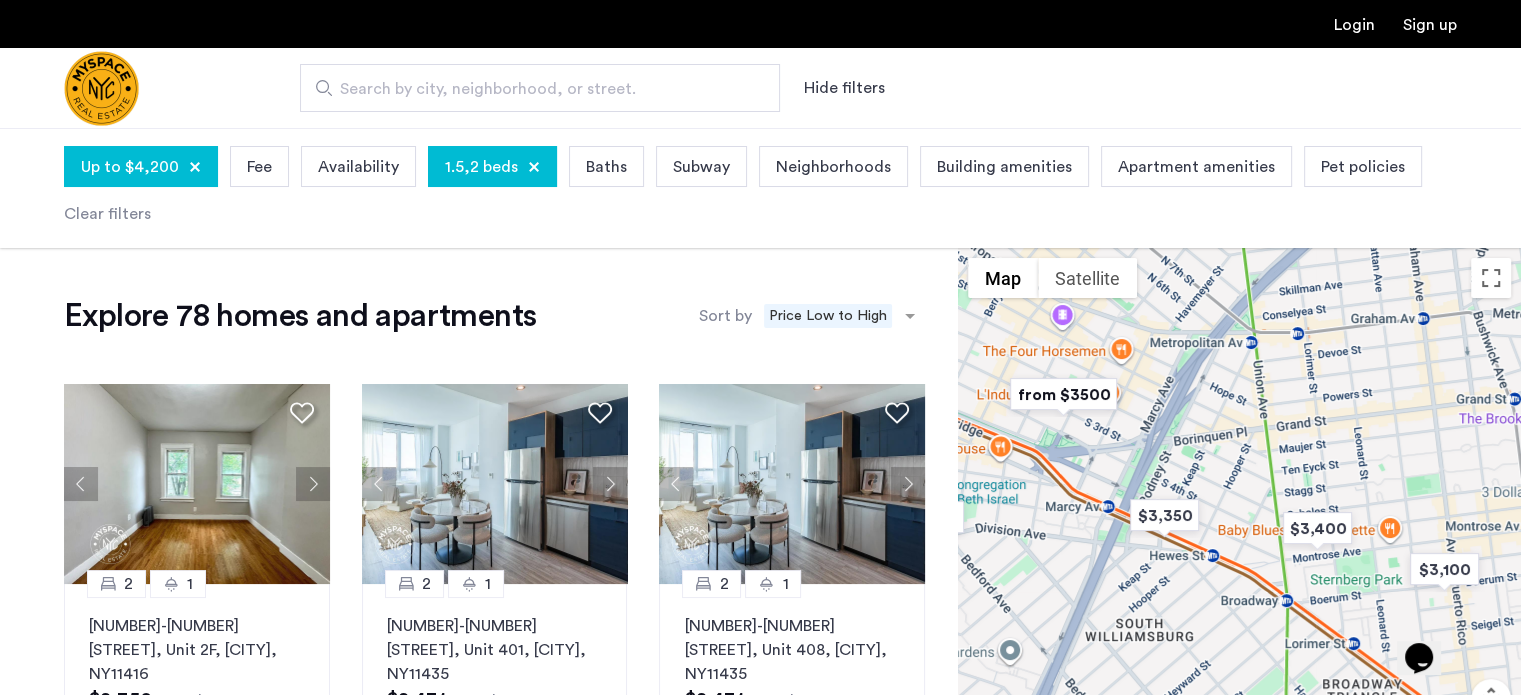 drag, startPoint x: 1128, startPoint y: 432, endPoint x: 1200, endPoint y: 479, distance: 85.98256 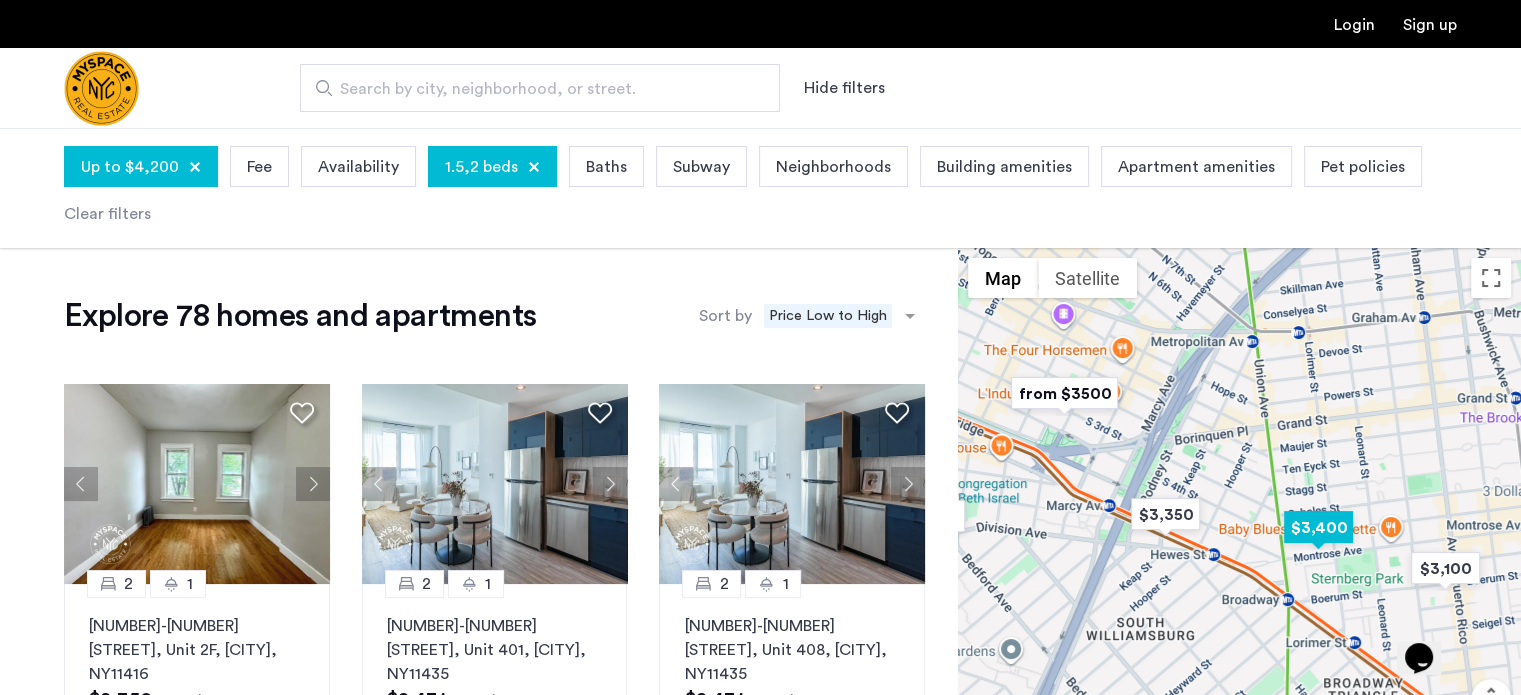 click at bounding box center (1318, 527) 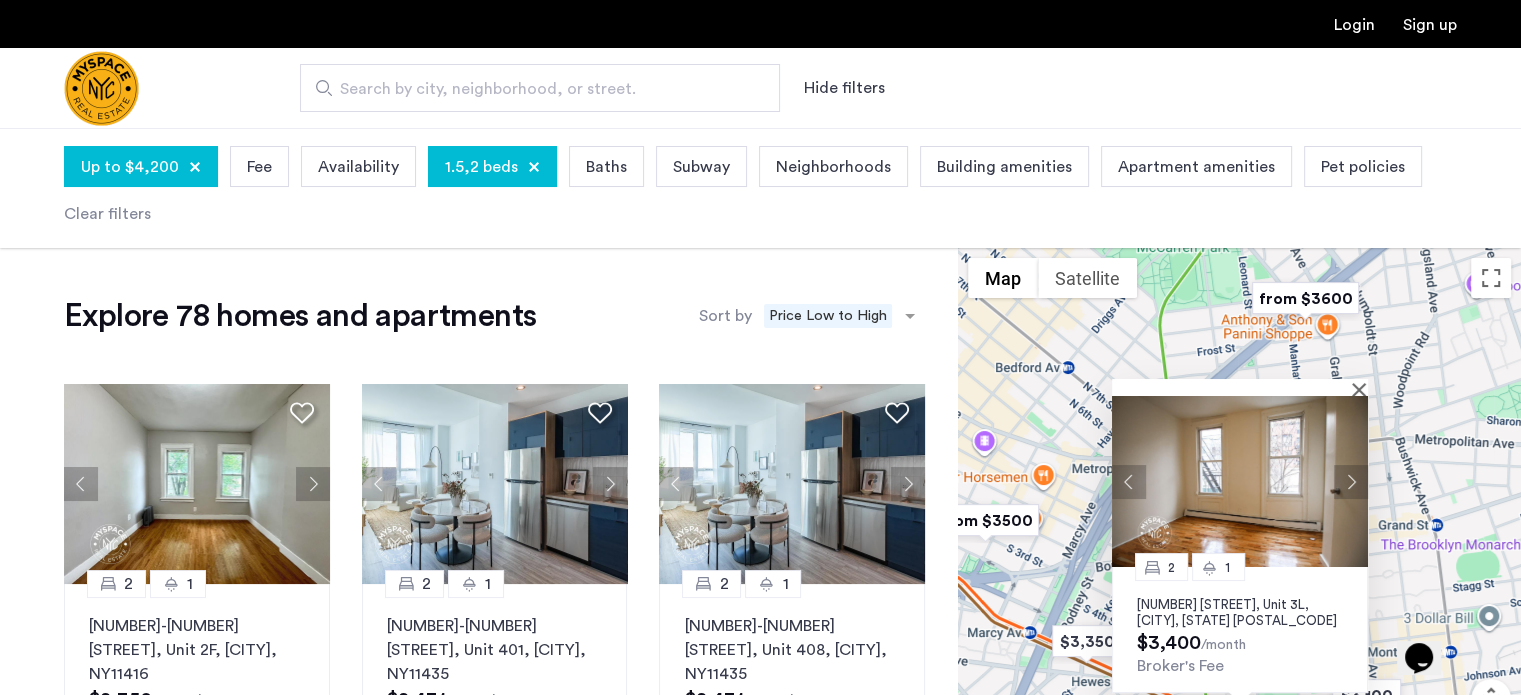 type 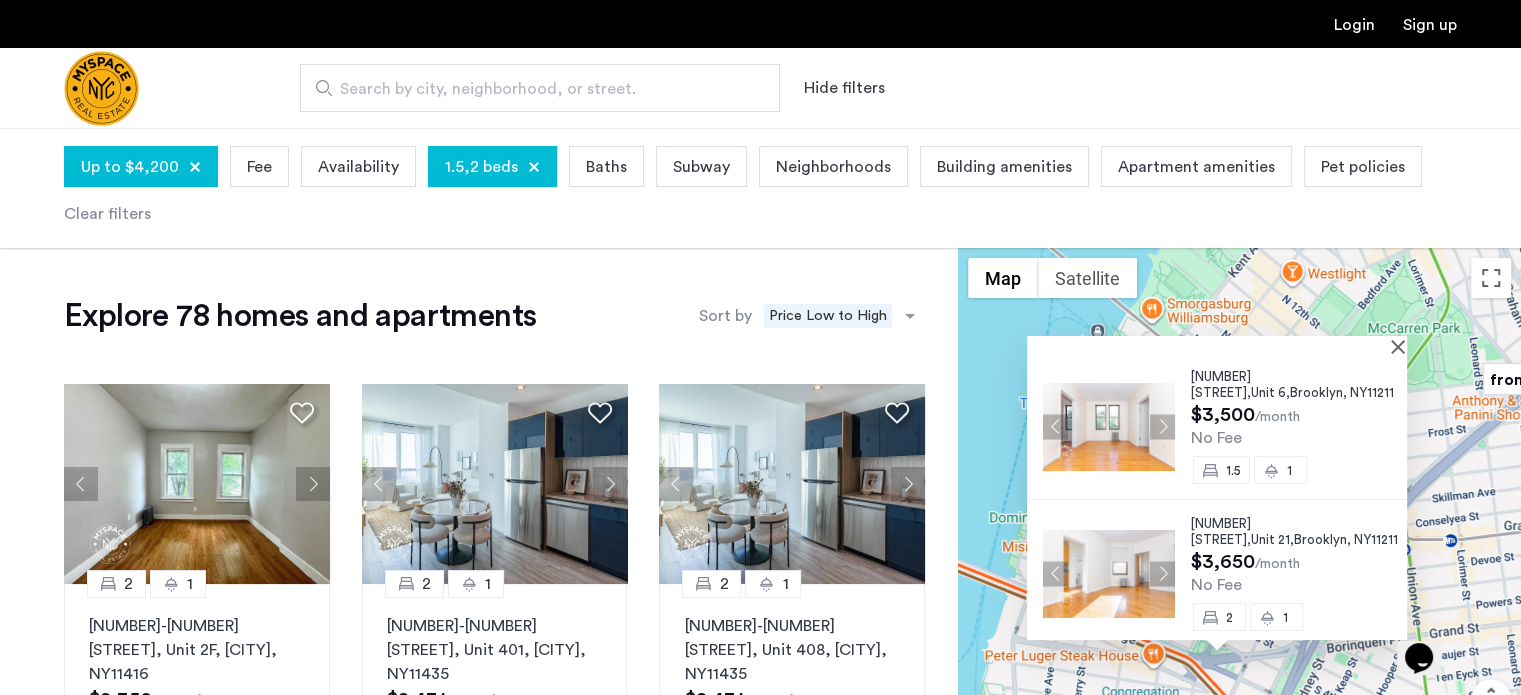 type 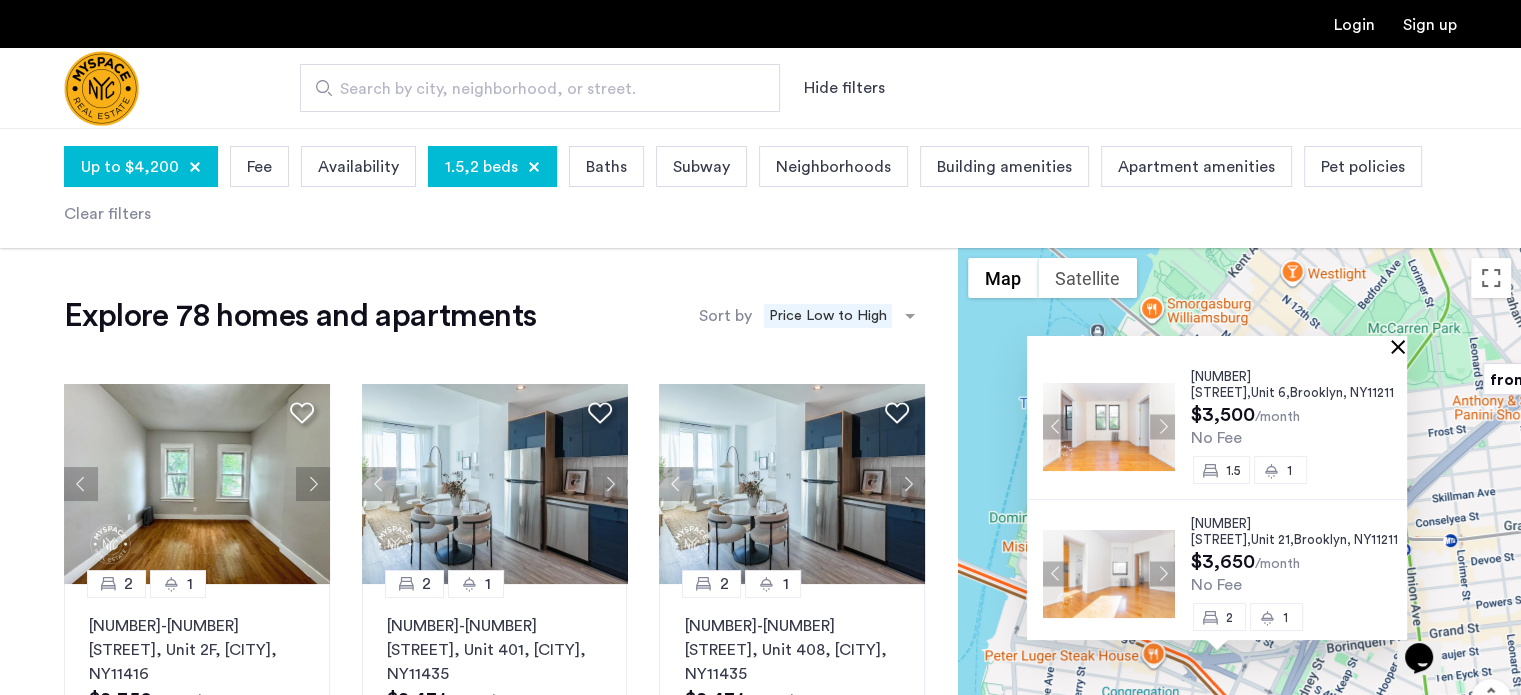 click at bounding box center (1402, 346) 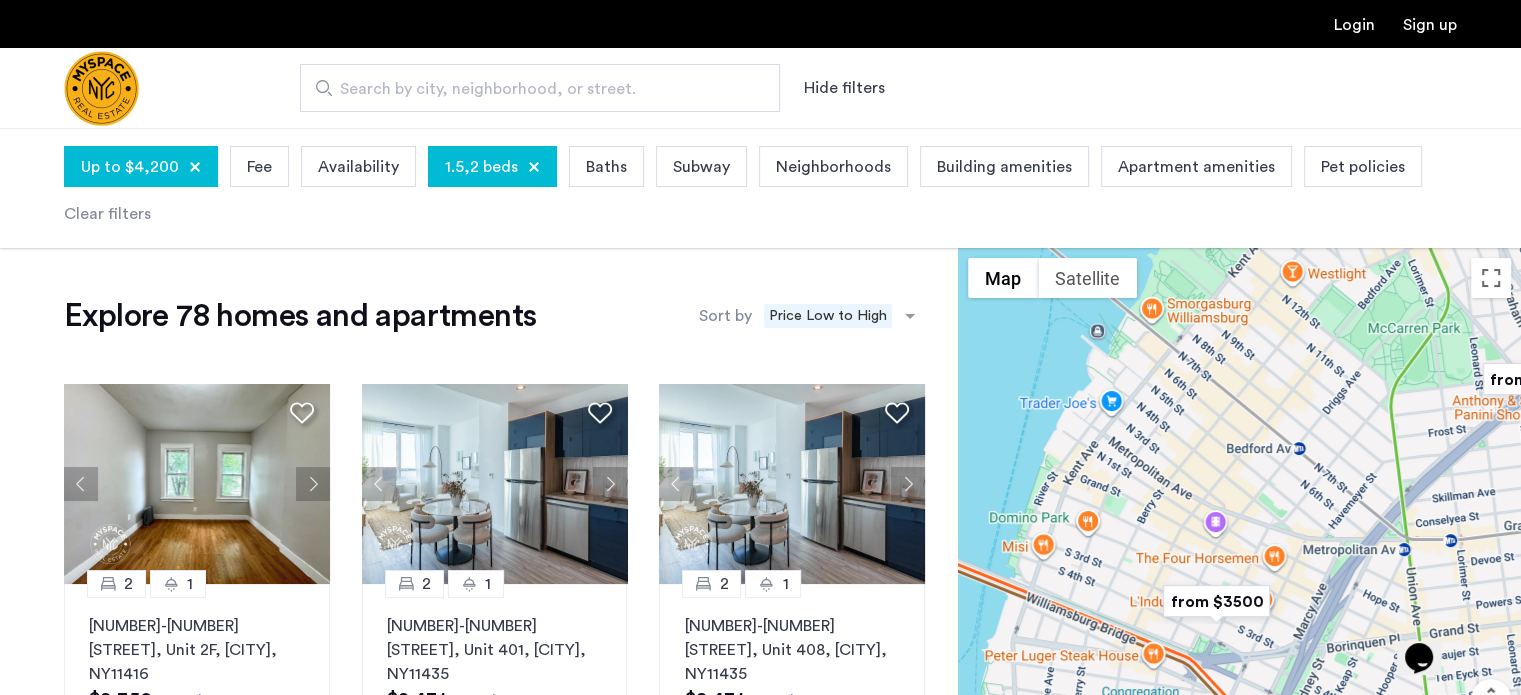 drag, startPoint x: 1414, startPoint y: 498, endPoint x: 1302, endPoint y: 327, distance: 204.4138 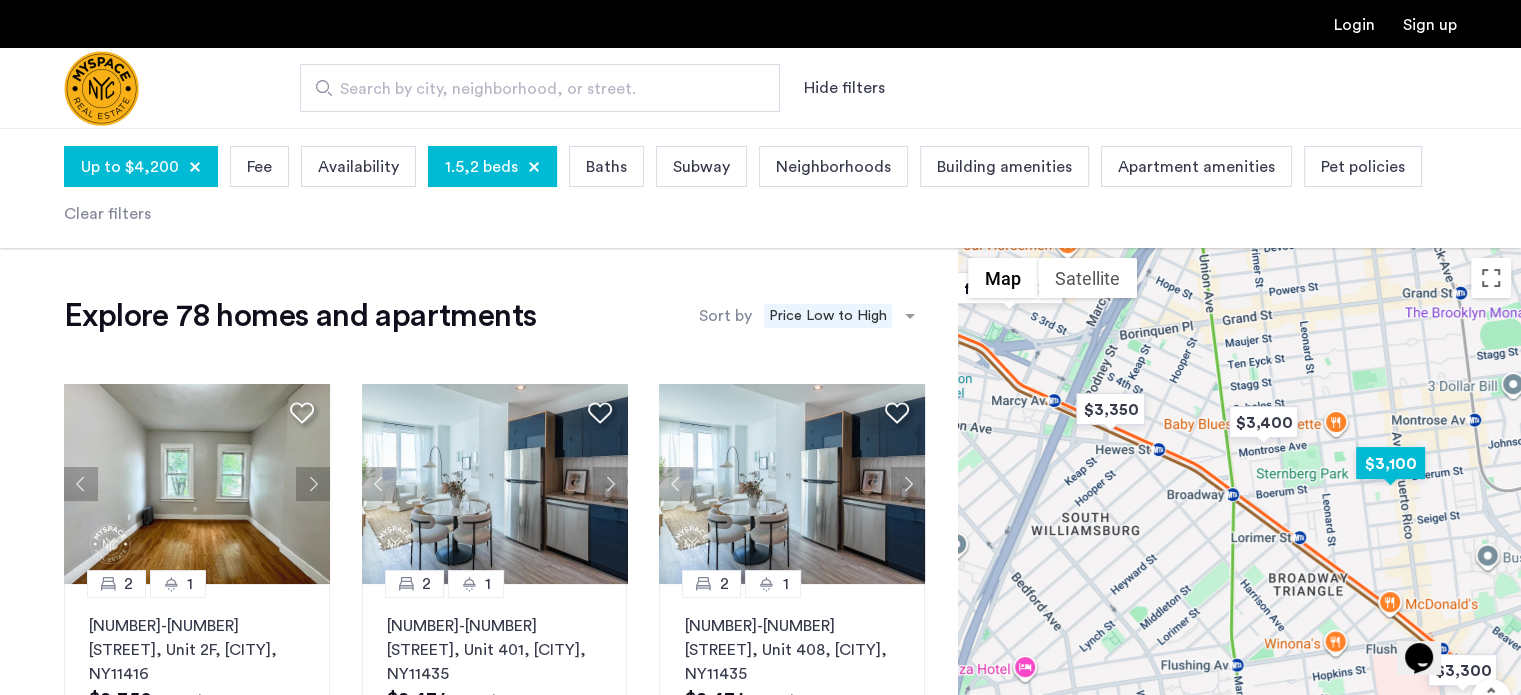 click at bounding box center [1390, 463] 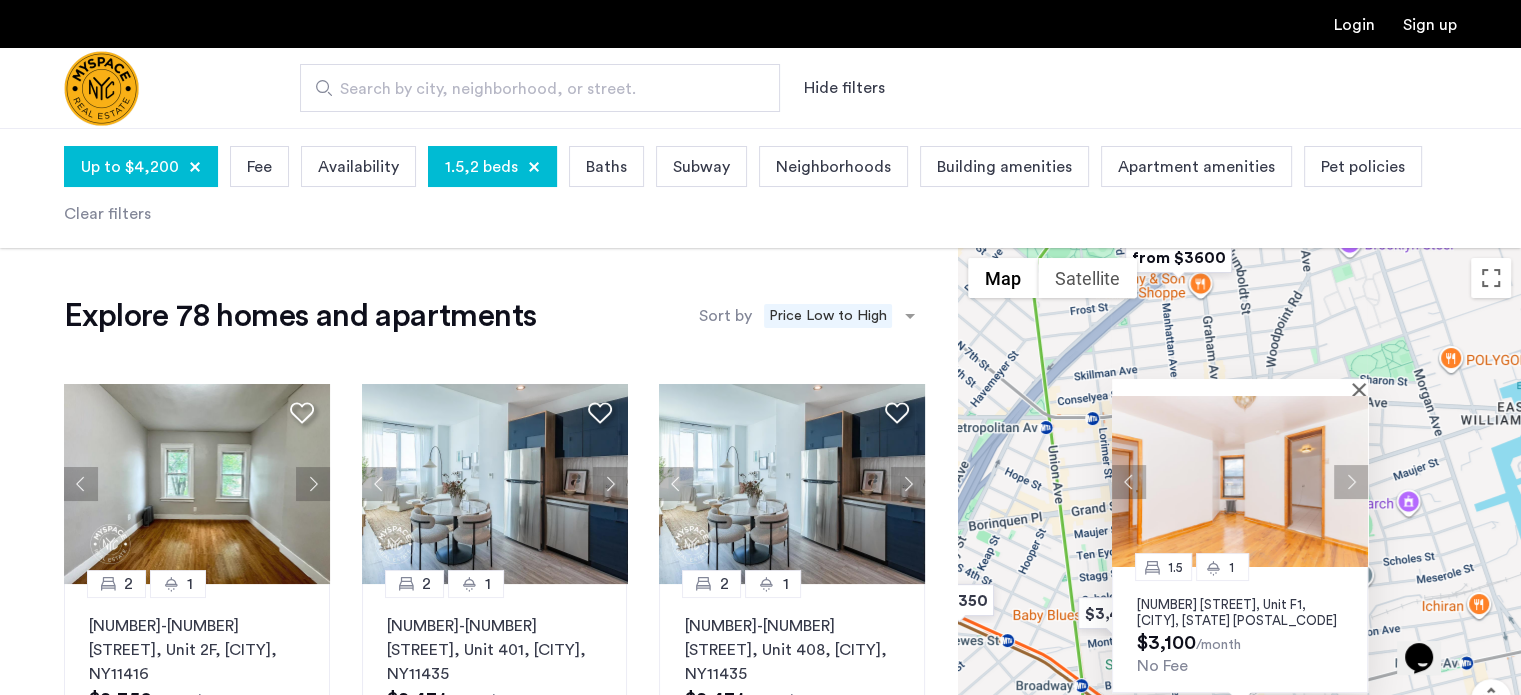 type 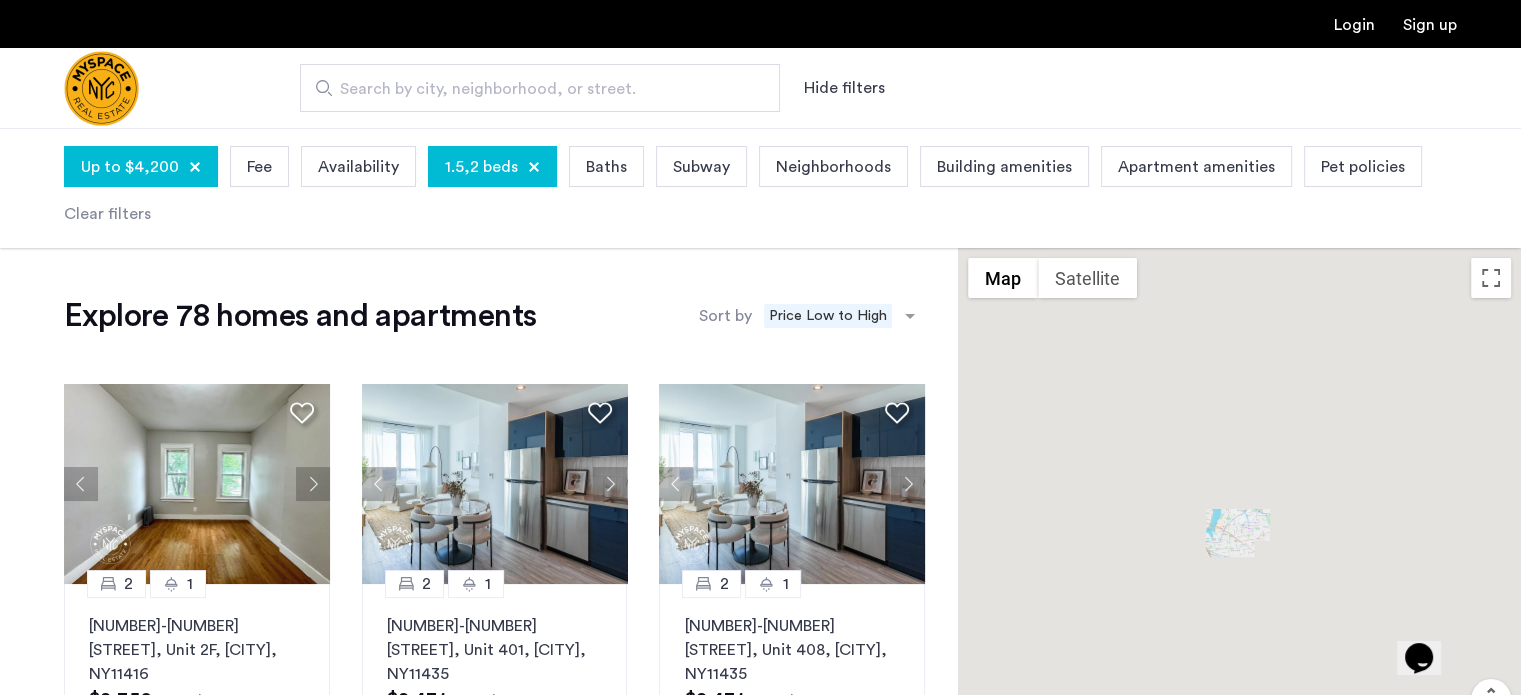 scroll, scrollTop: 18, scrollLeft: 0, axis: vertical 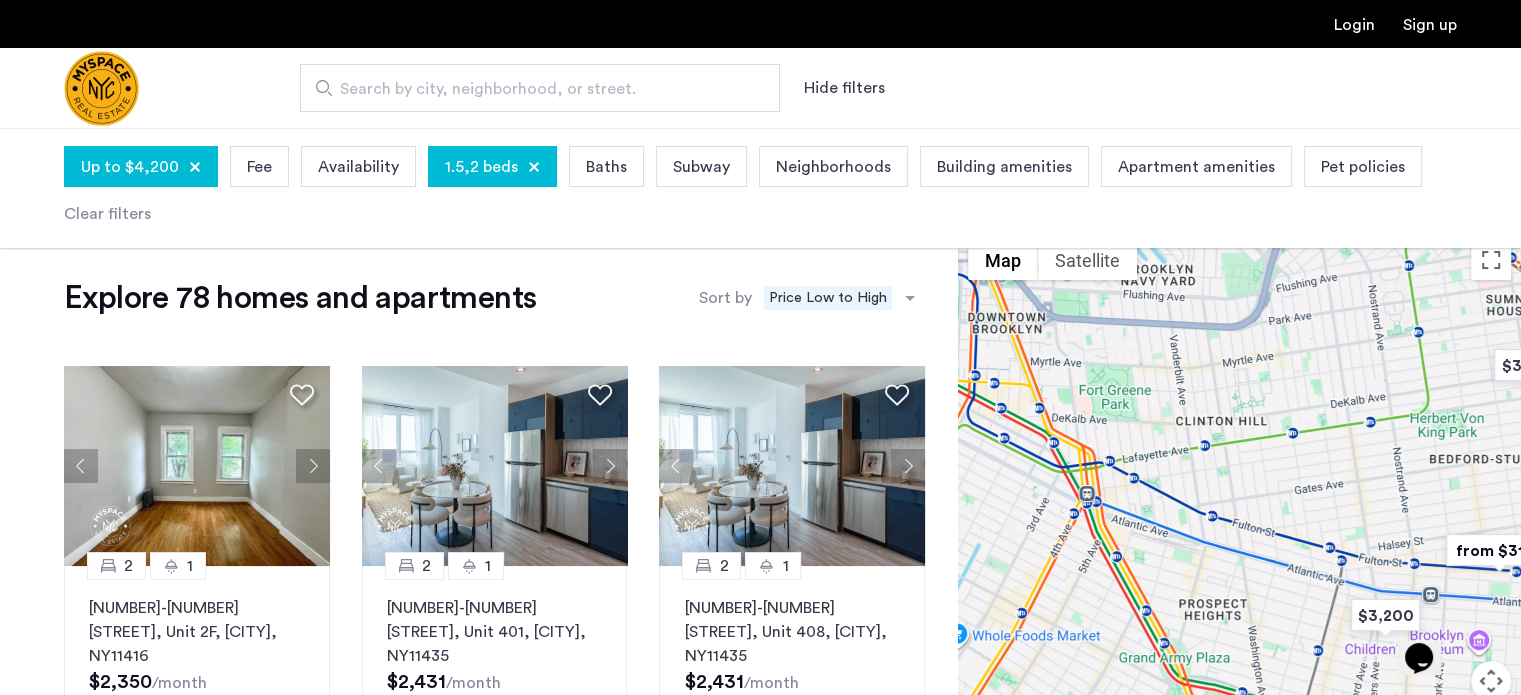 drag, startPoint x: 1348, startPoint y: 459, endPoint x: 1214, endPoint y: 614, distance: 204.89265 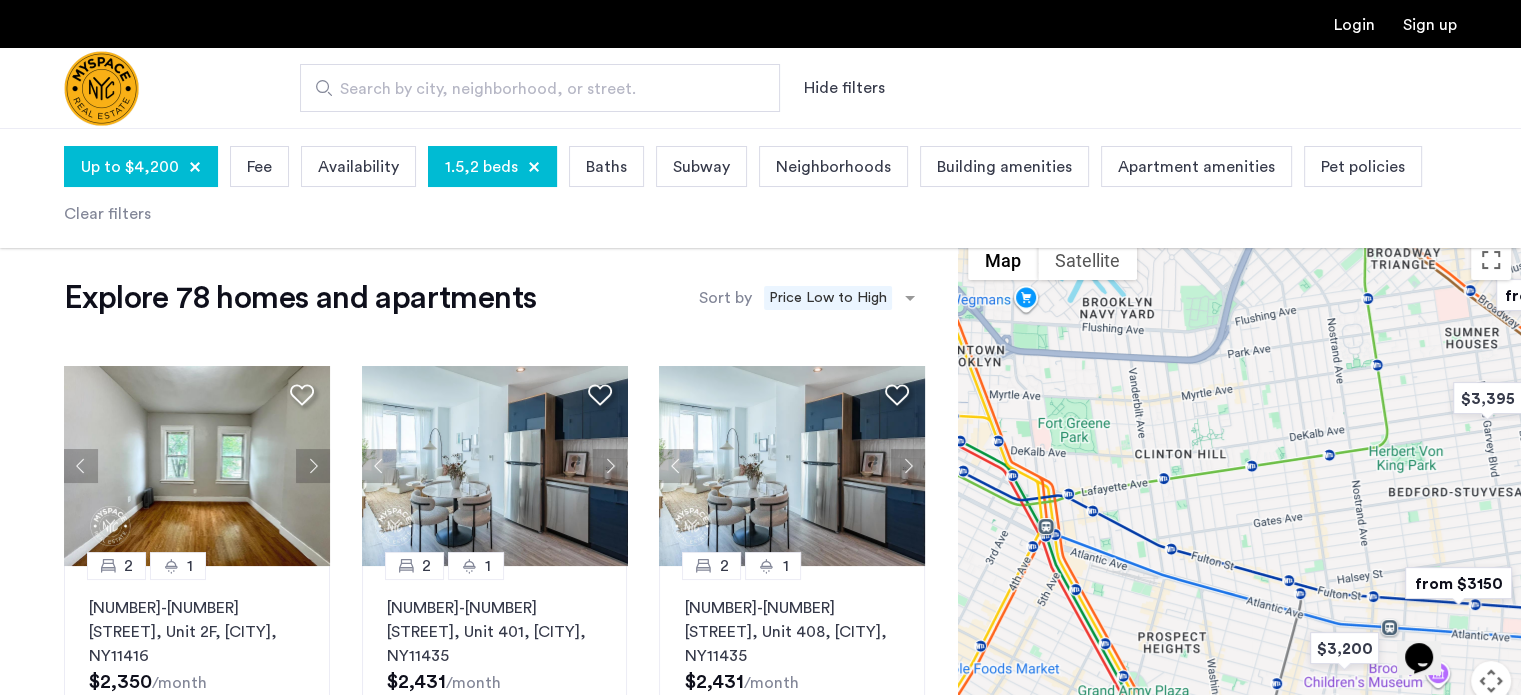 drag, startPoint x: 1356, startPoint y: 501, endPoint x: 1192, endPoint y: 591, distance: 187.07217 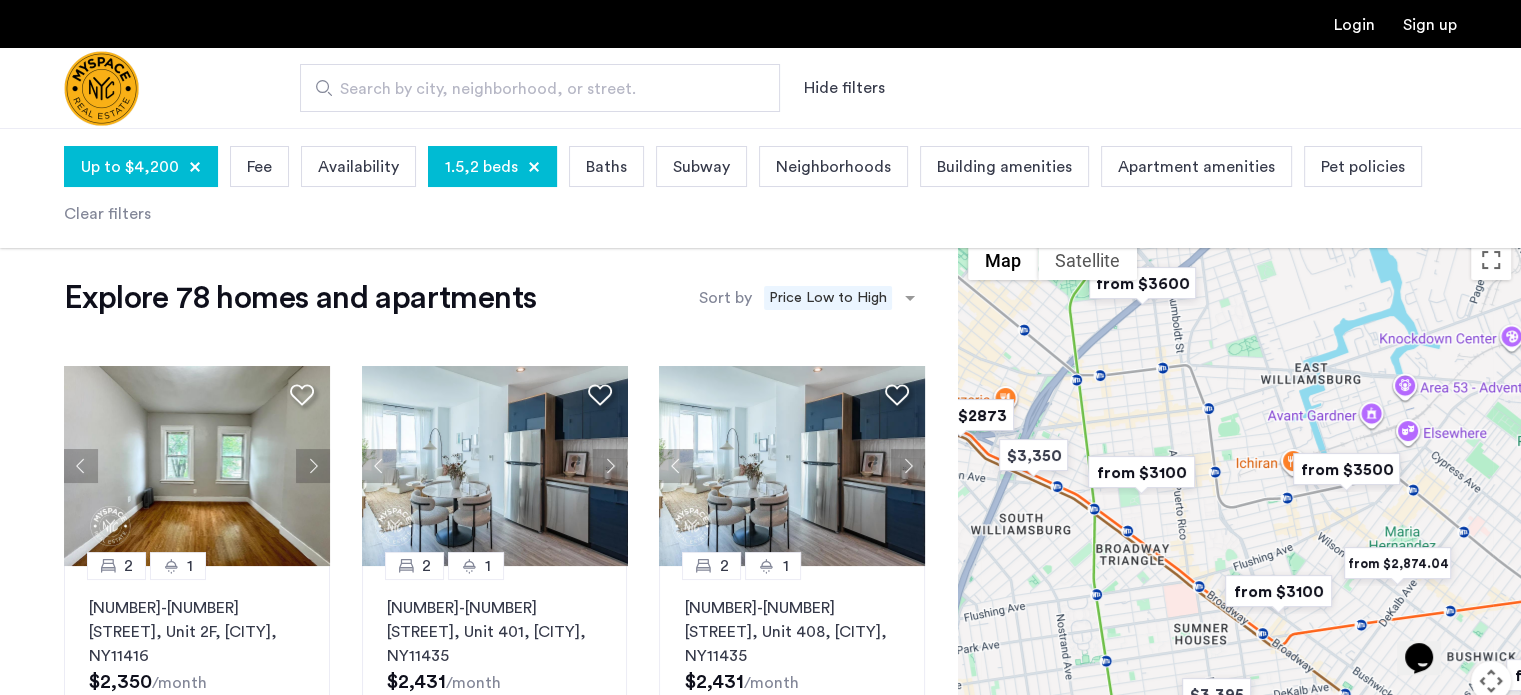 drag, startPoint x: 1288, startPoint y: 403, endPoint x: 1308, endPoint y: 553, distance: 151.32745 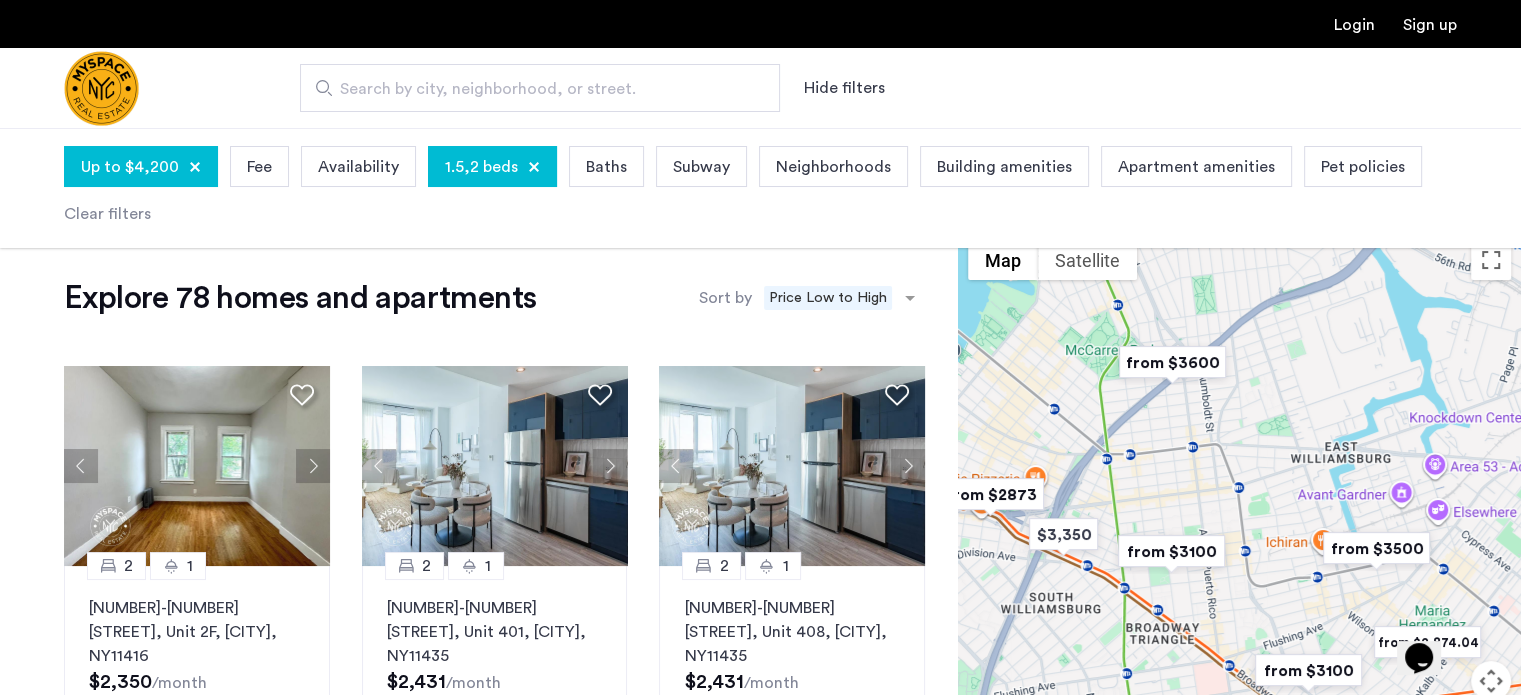 drag, startPoint x: 1232, startPoint y: 411, endPoint x: 1292, endPoint y: 548, distance: 149.5627 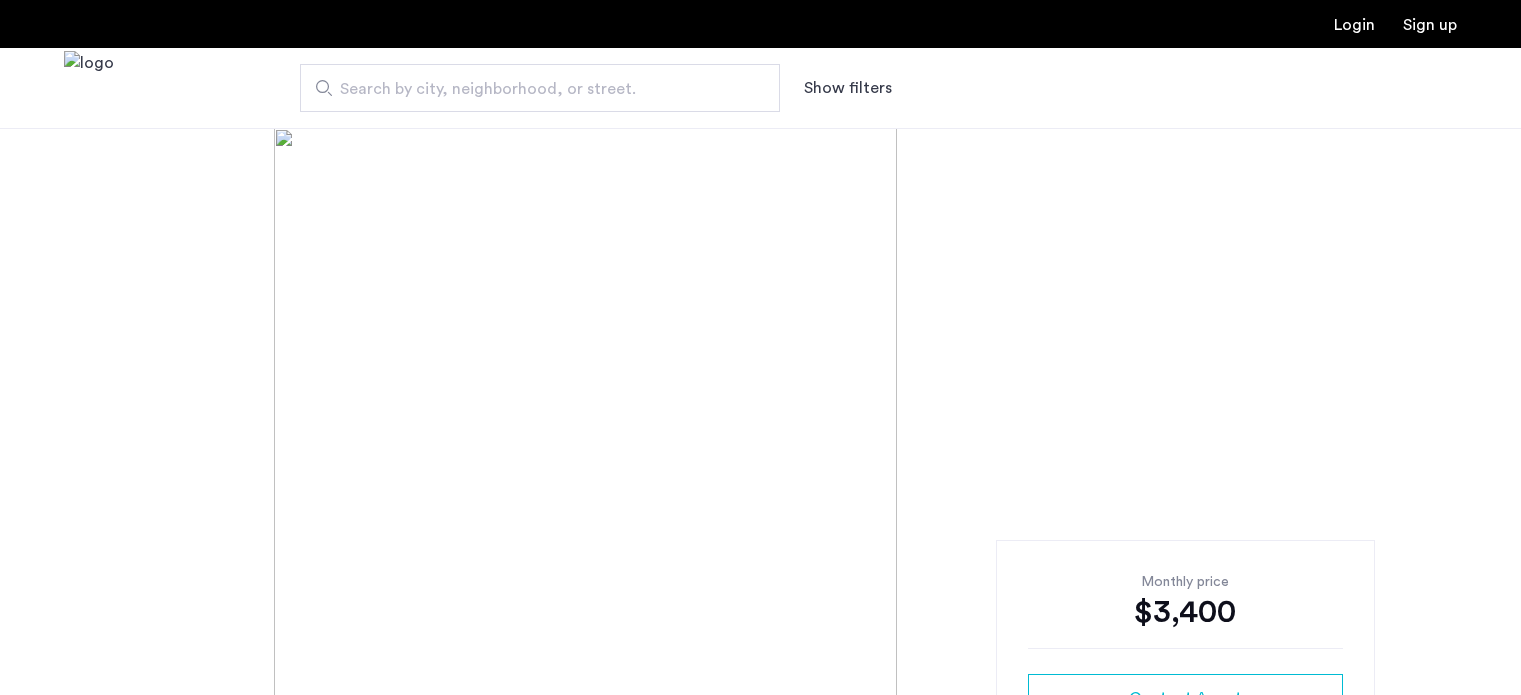 scroll, scrollTop: 0, scrollLeft: 0, axis: both 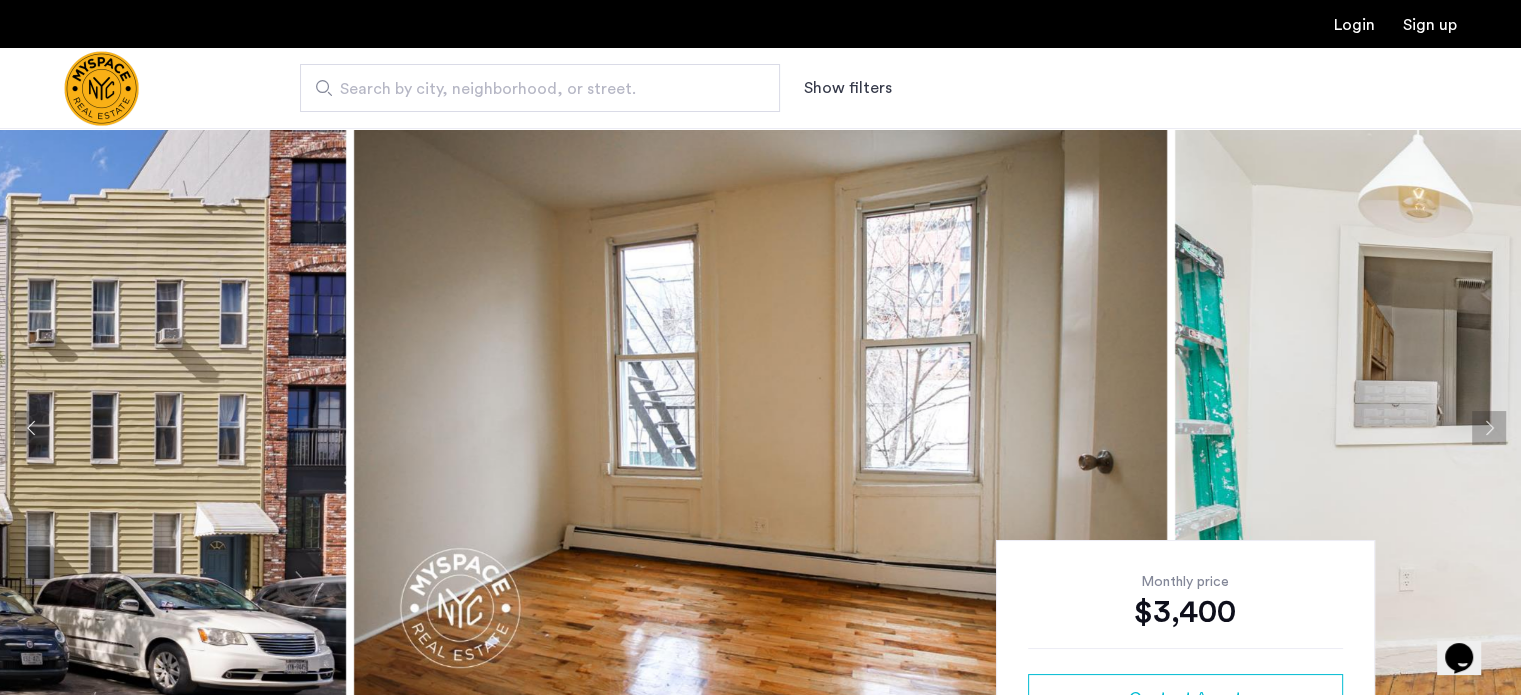click 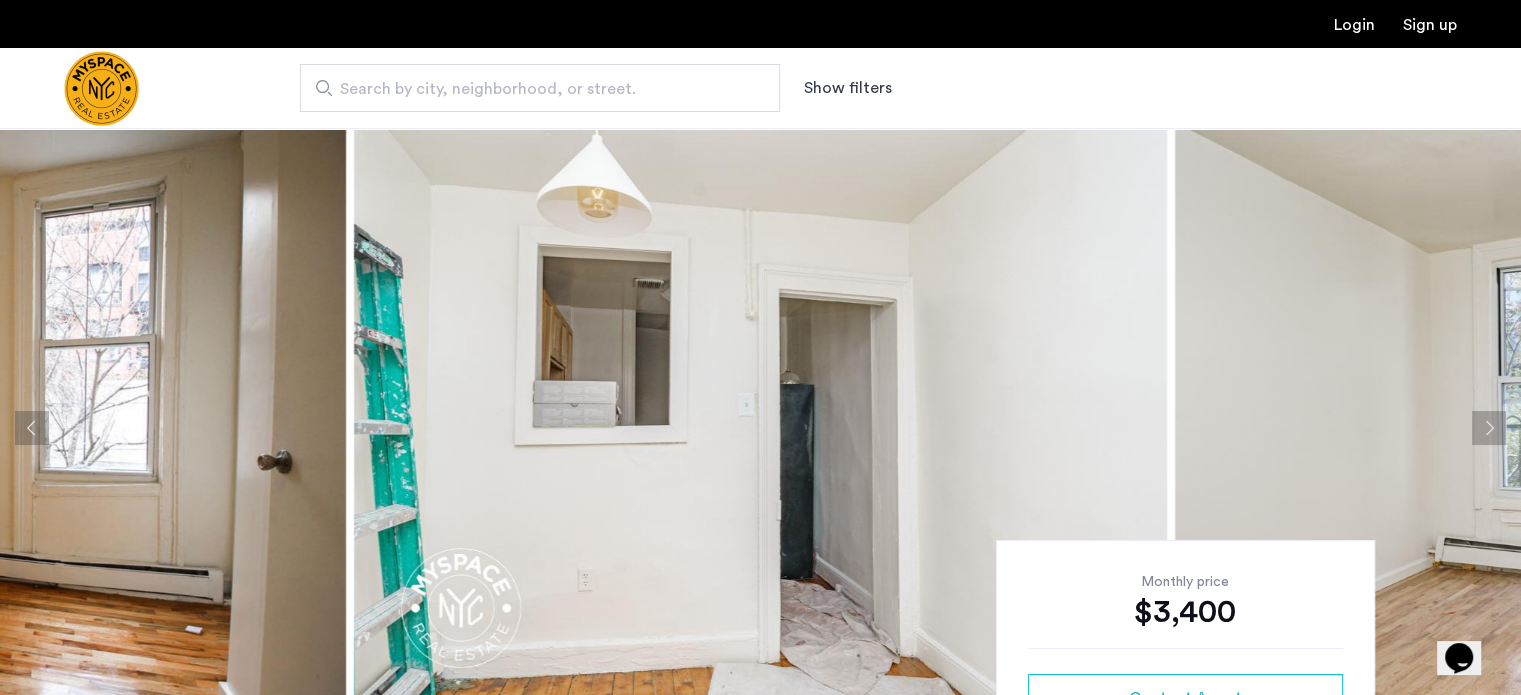 click 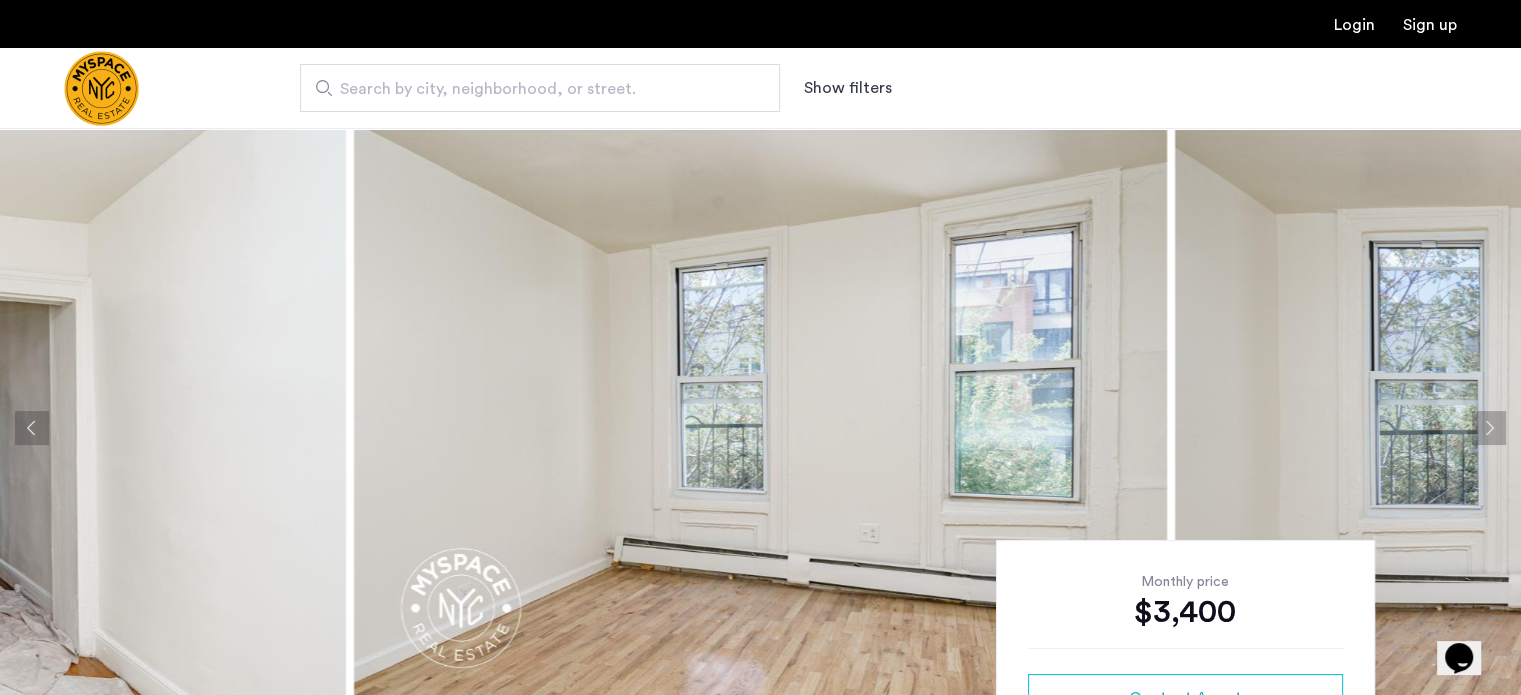 click 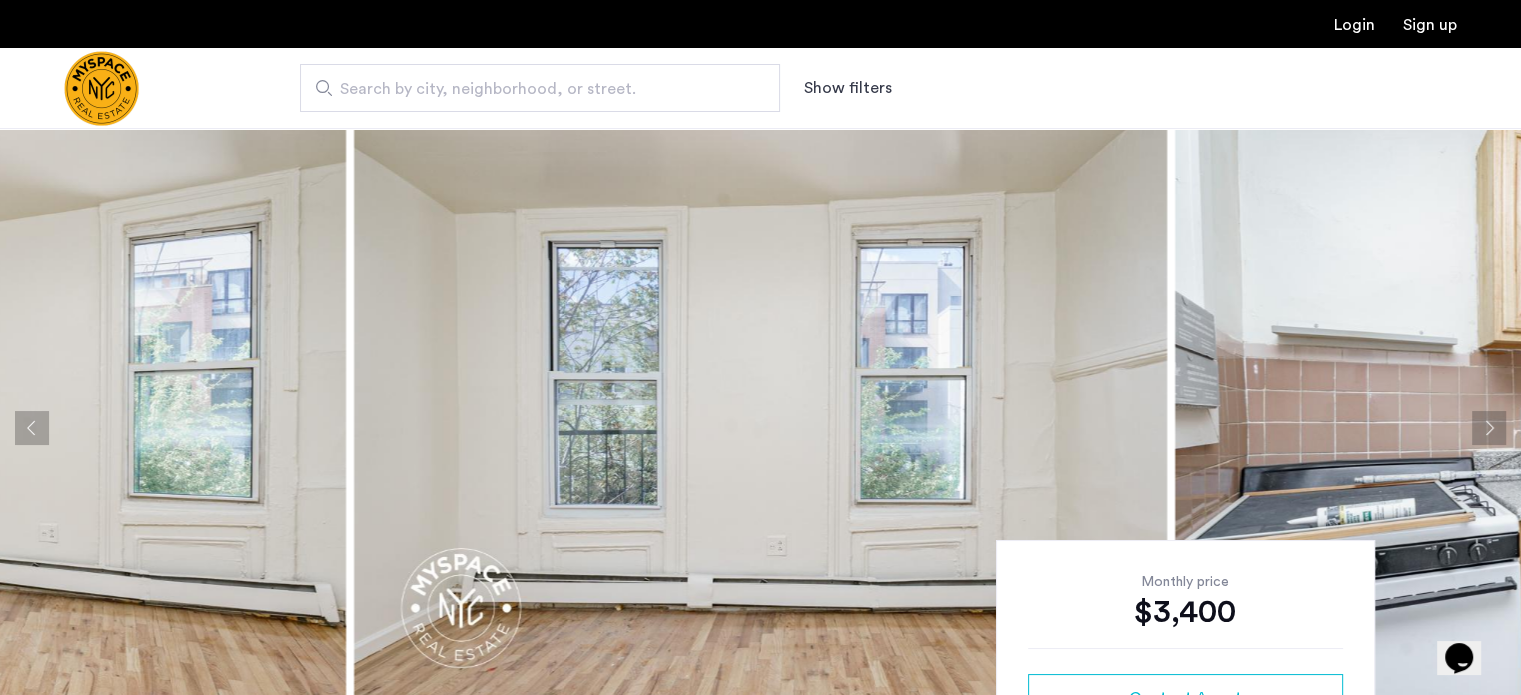 click 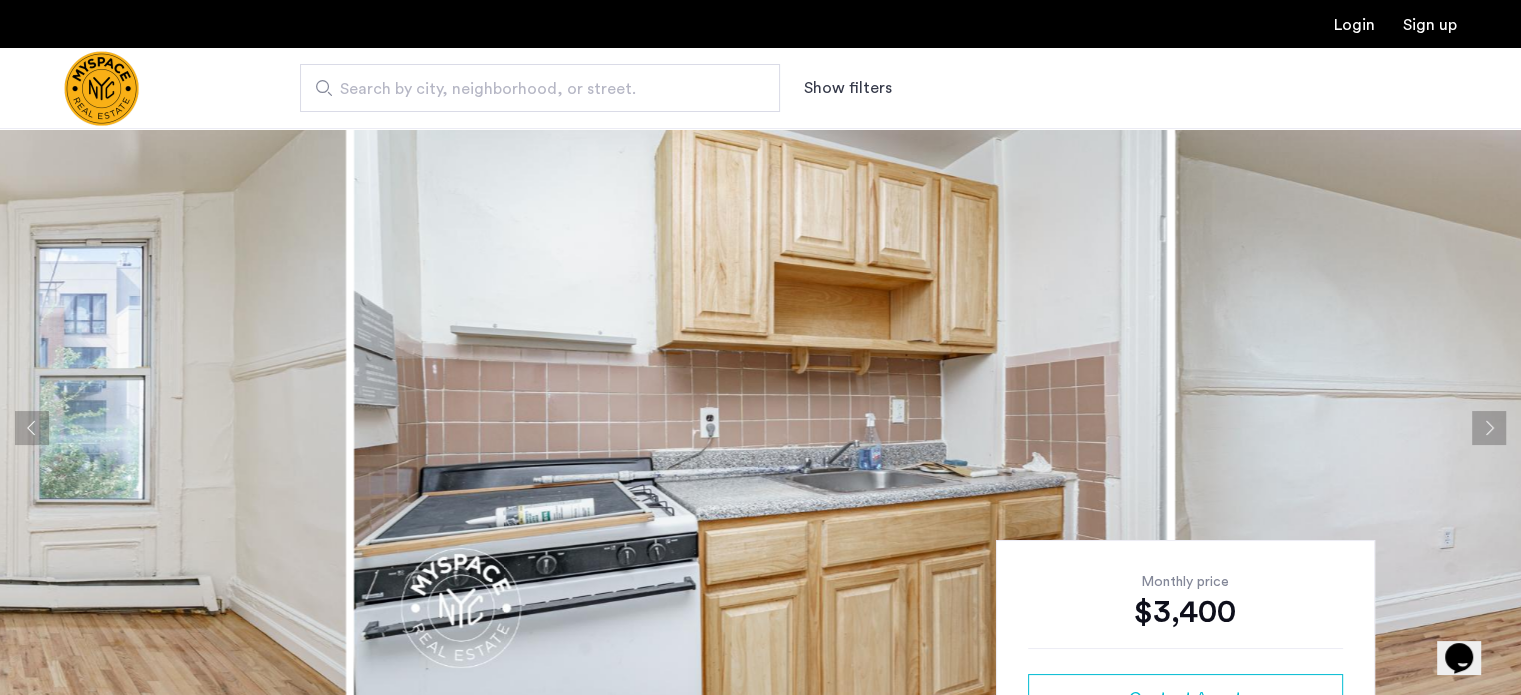 click 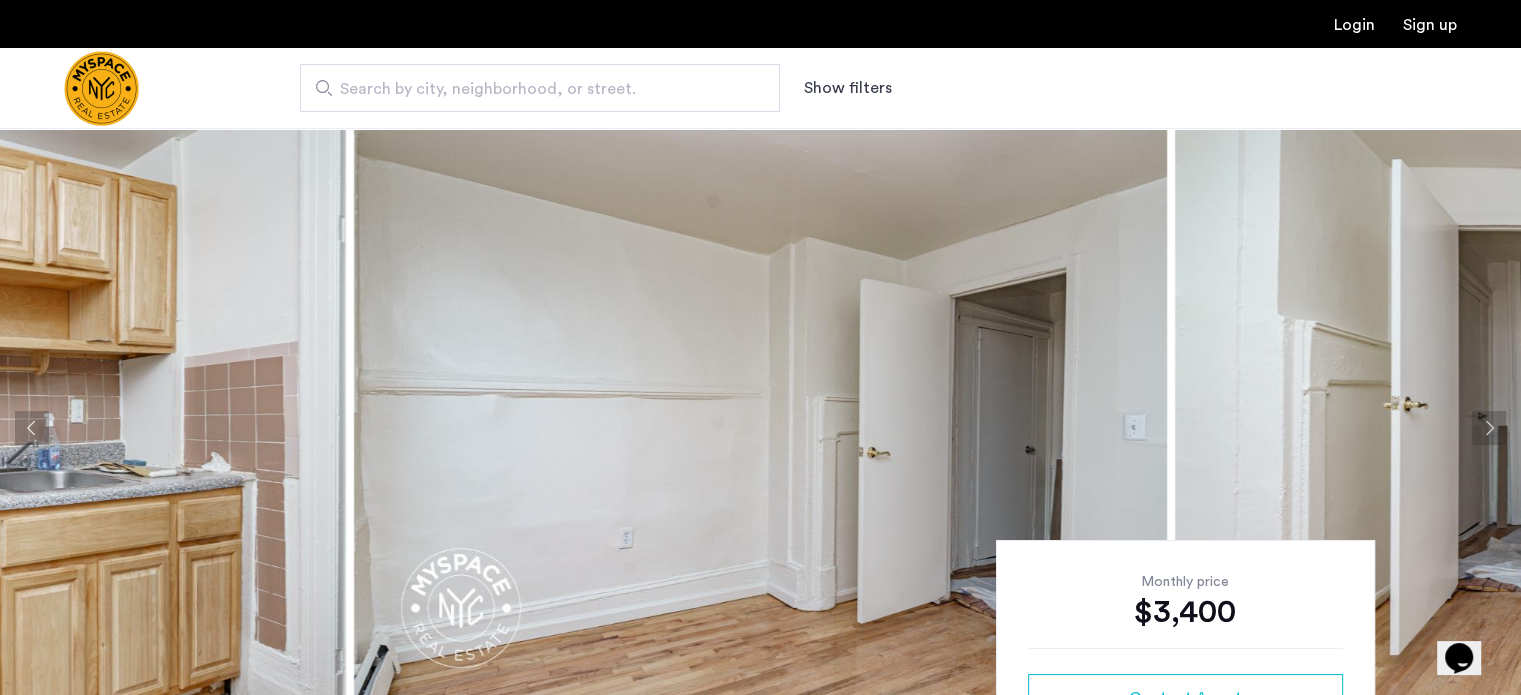 click 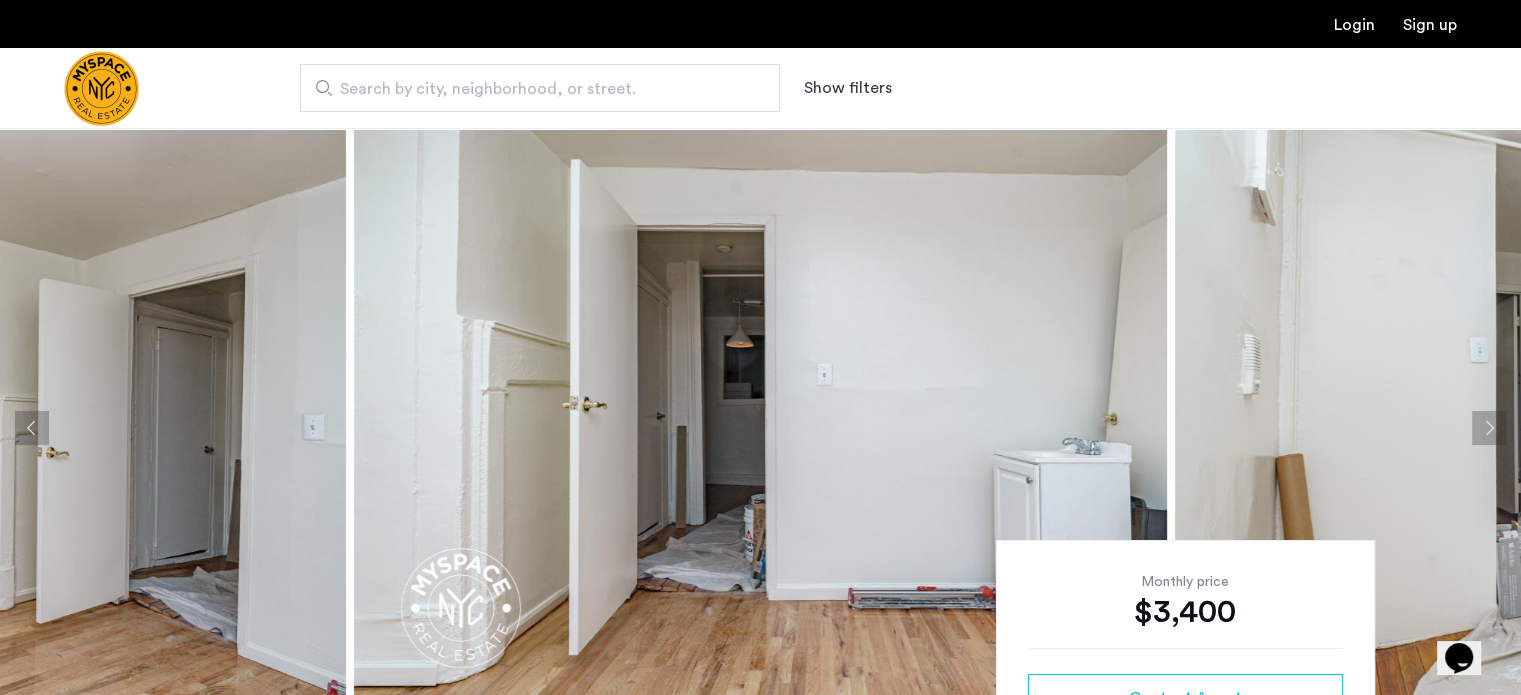 type 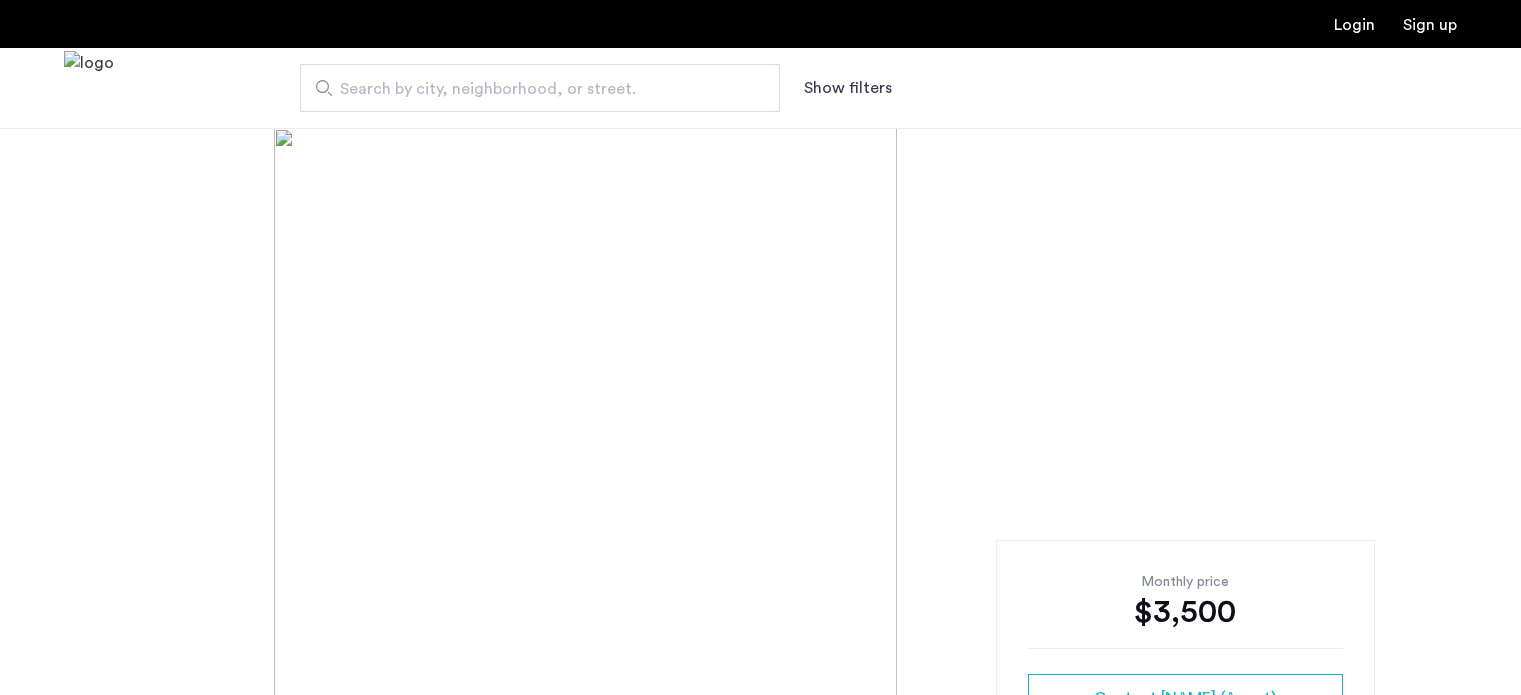 scroll, scrollTop: 0, scrollLeft: 0, axis: both 